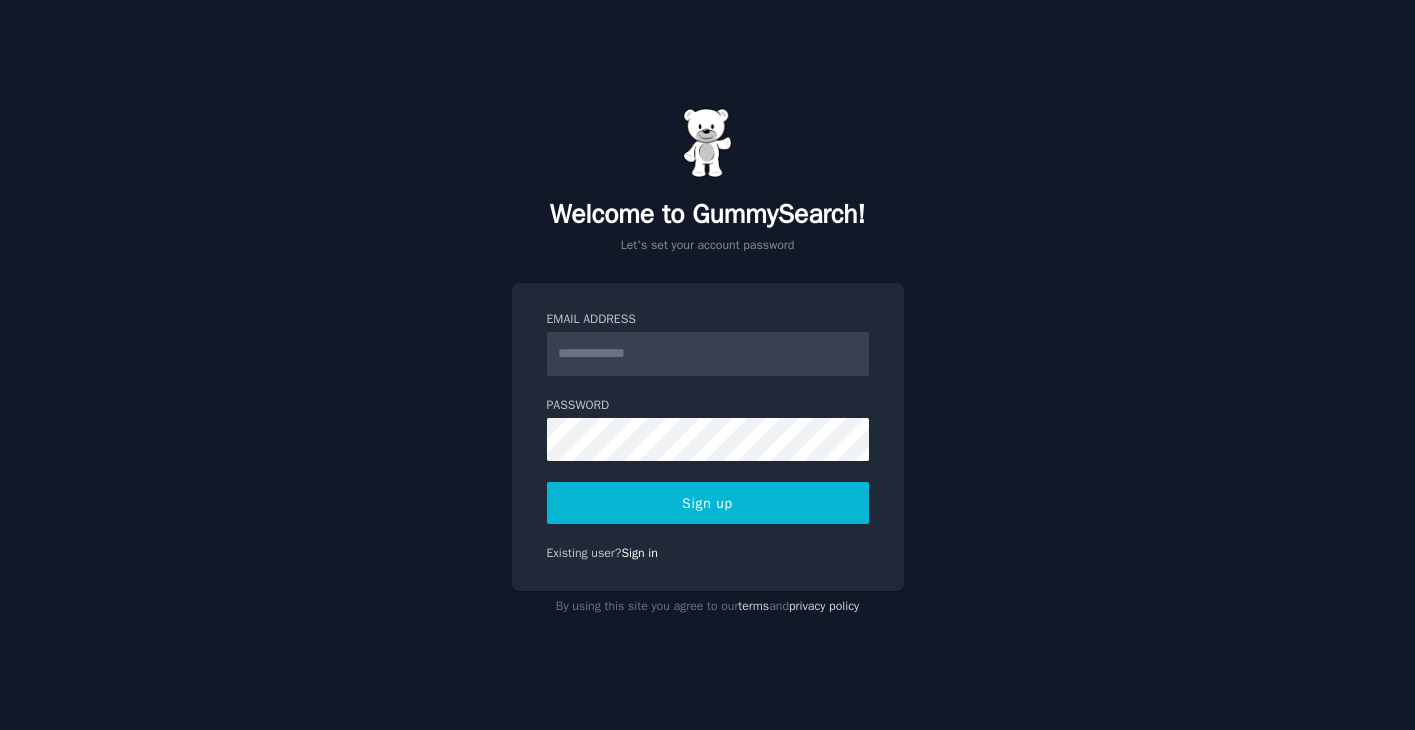 scroll, scrollTop: 0, scrollLeft: 0, axis: both 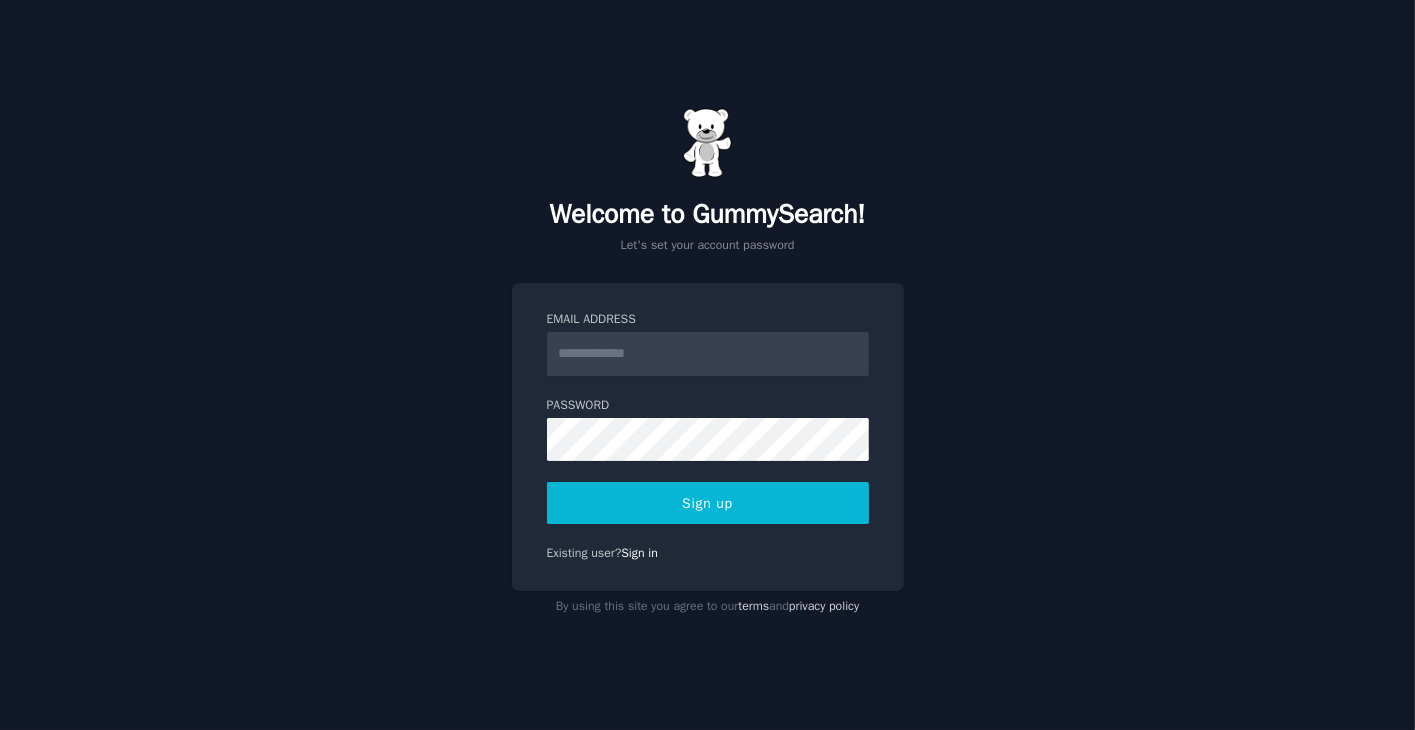 click on "Email Address" at bounding box center (708, 354) 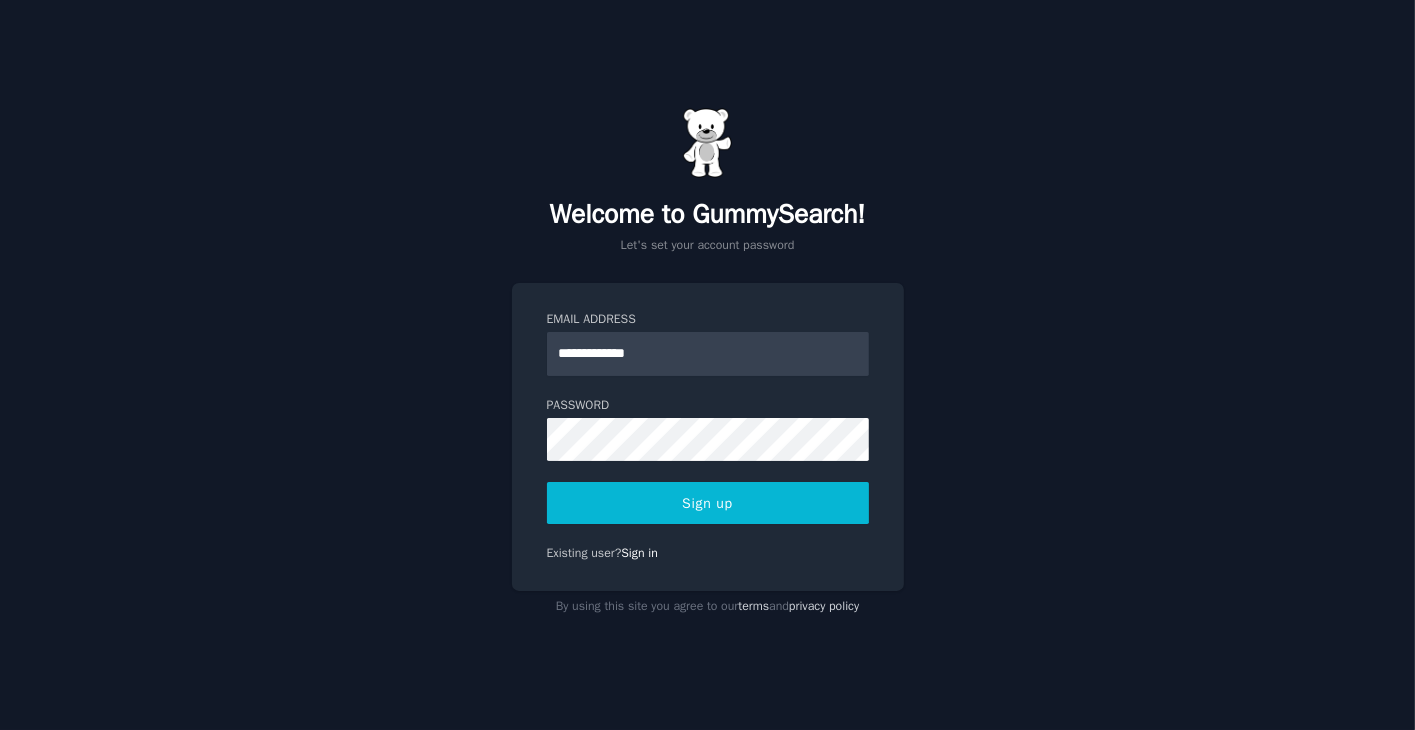click on "Sign up" at bounding box center (708, 503) 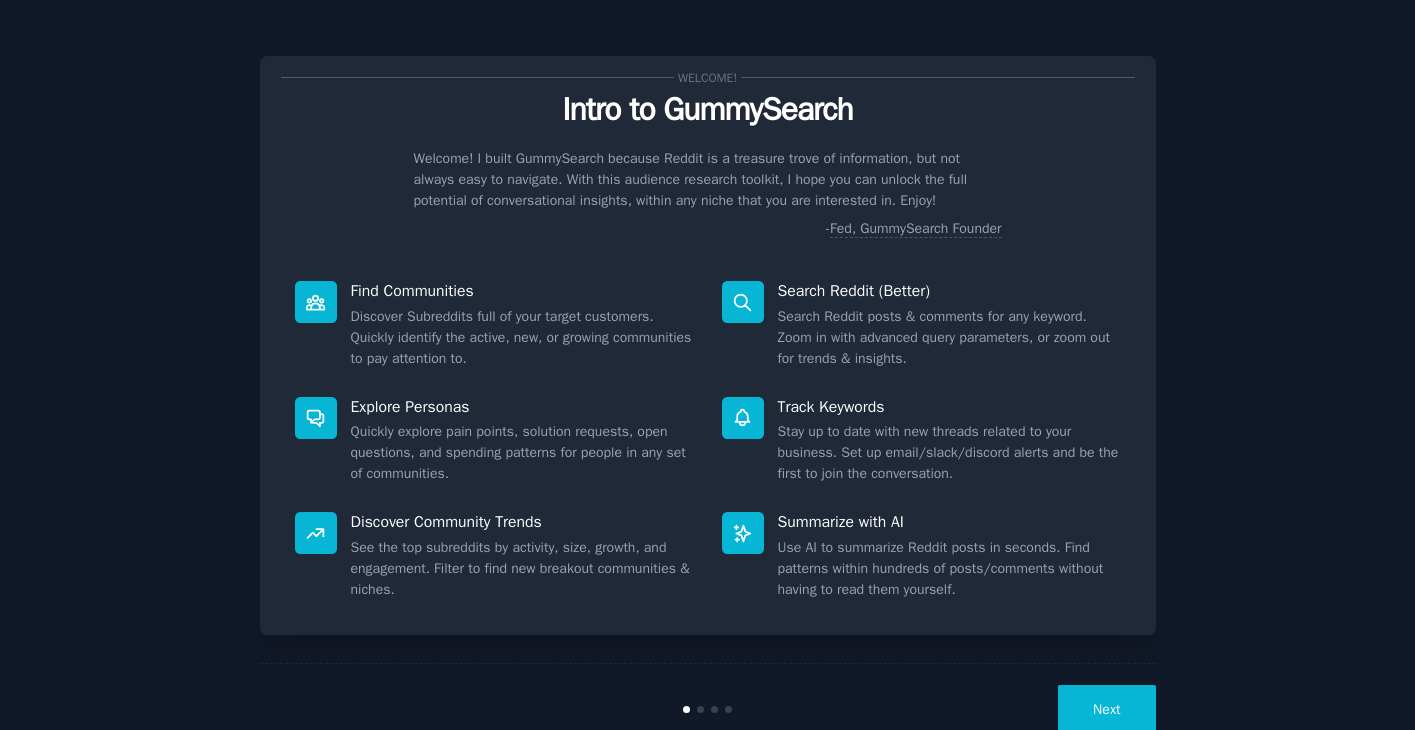 scroll, scrollTop: 0, scrollLeft: 0, axis: both 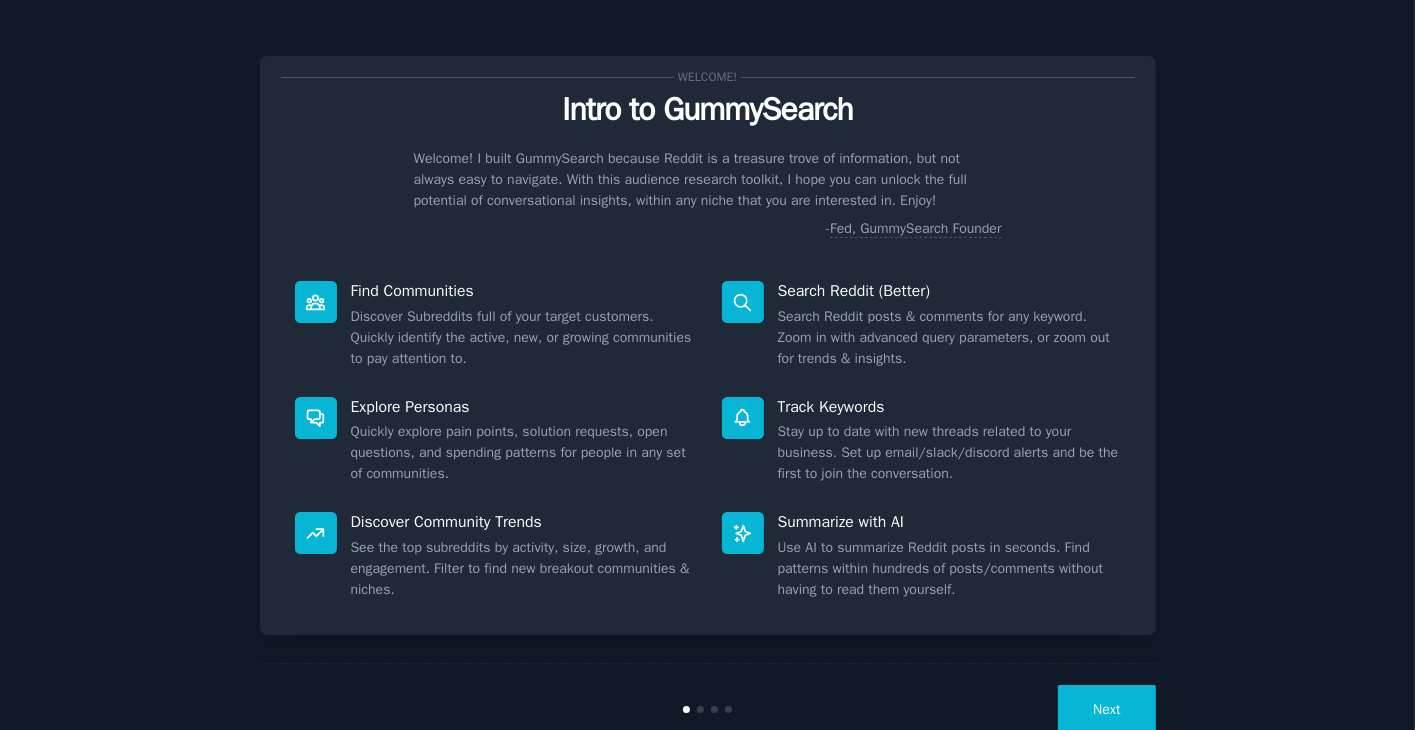 click on "Welcome! Intro to GummySearch Welcome! I built GummySearch because Reddit is a treasure trove of information, but not always easy to navigate. With this audience research toolkit, I hope you can unlock the full potential of conversational insights, within any niche that you are interested in. Enjoy! -  Fed, GummySearch Founder Find Communities Discover Subreddits full of your target customers. Quickly identify the active, new, or growing communities to pay attention to. Search Reddit (Better) Search Reddit posts & comments for any keyword. Zoom in with advanced query parameters, or zoom out for trends & insights. Explore Personas Quickly explore pain points, solution requests, open questions, and spending patterns for people in any set of communities. Track Keywords Stay up to date with new threads related to your business. Set up email/slack/discord alerts and be the first to join the conversation. Discover Community Trends Summarize with AI Next" at bounding box center [707, 391] 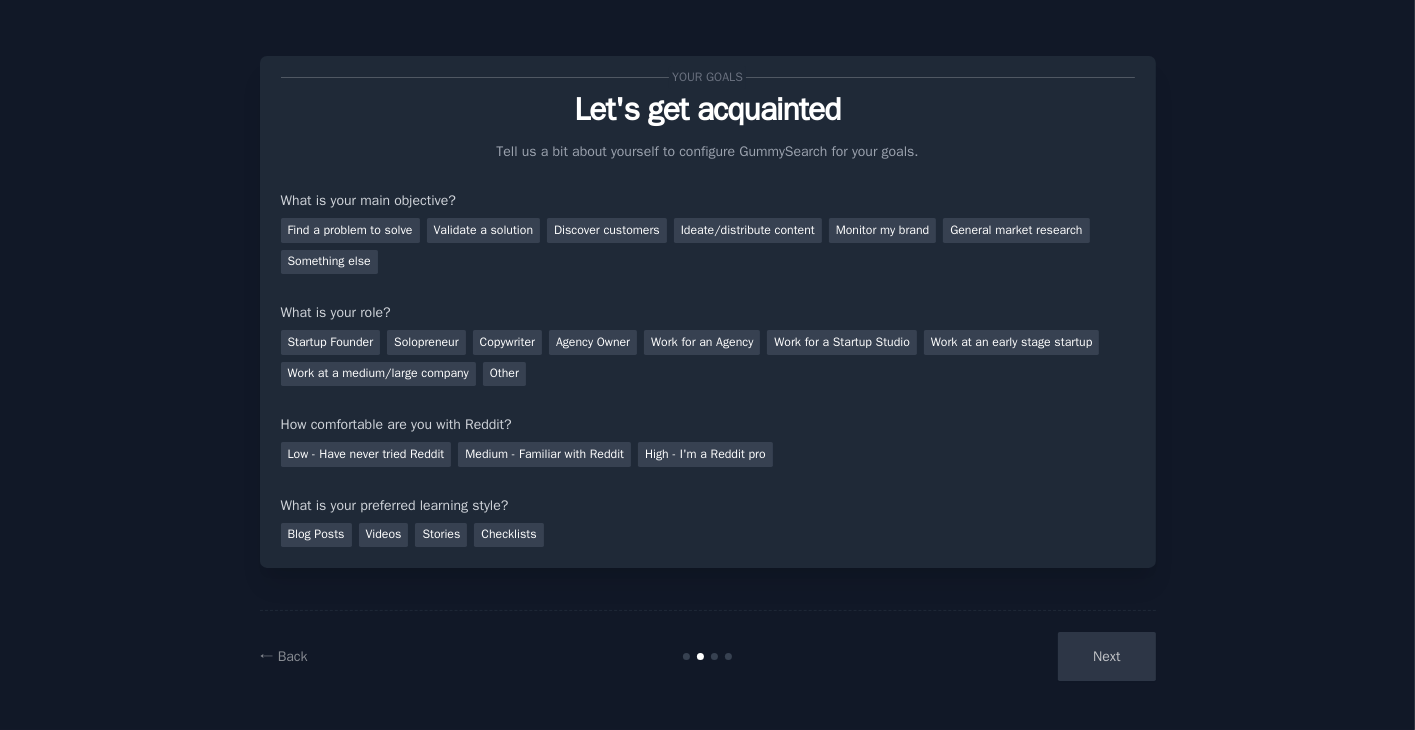 click on "Next" at bounding box center [1006, 656] 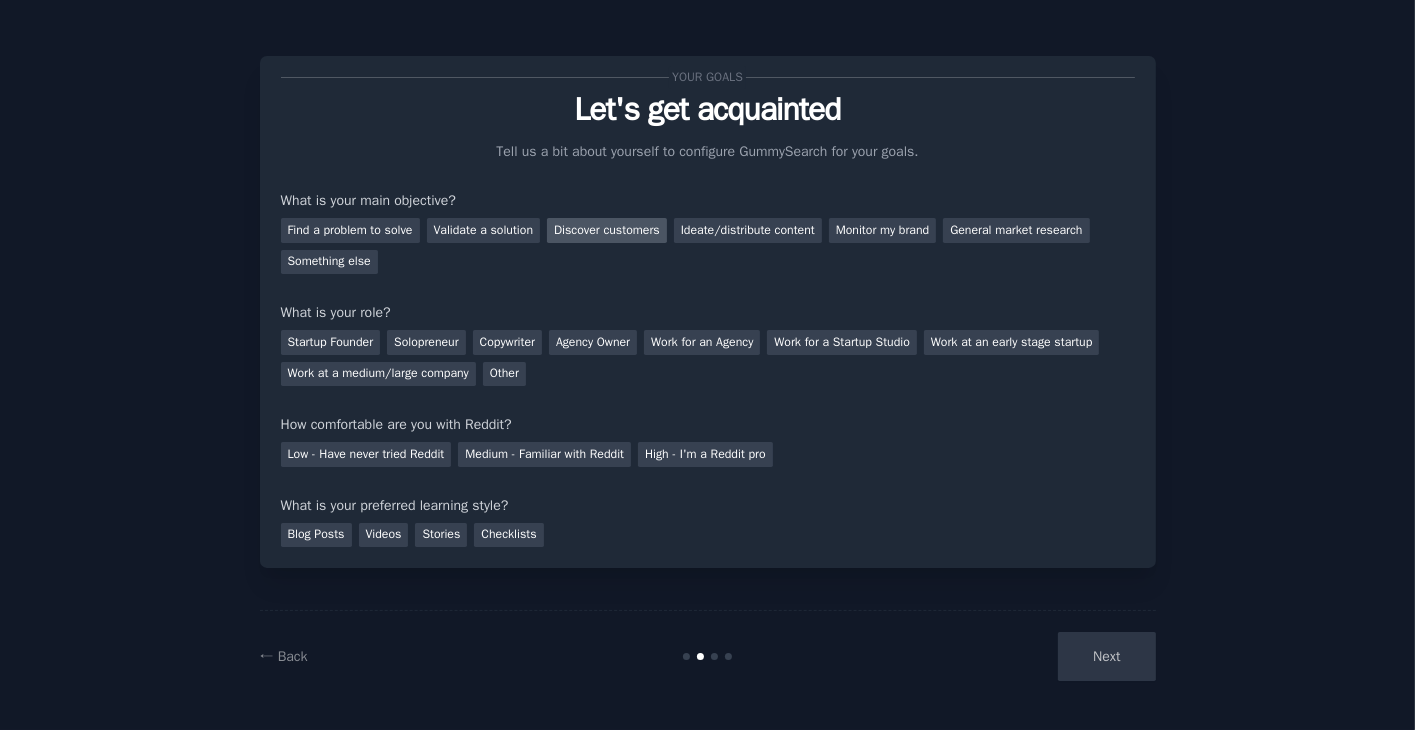 click on "Discover customers" at bounding box center (607, 230) 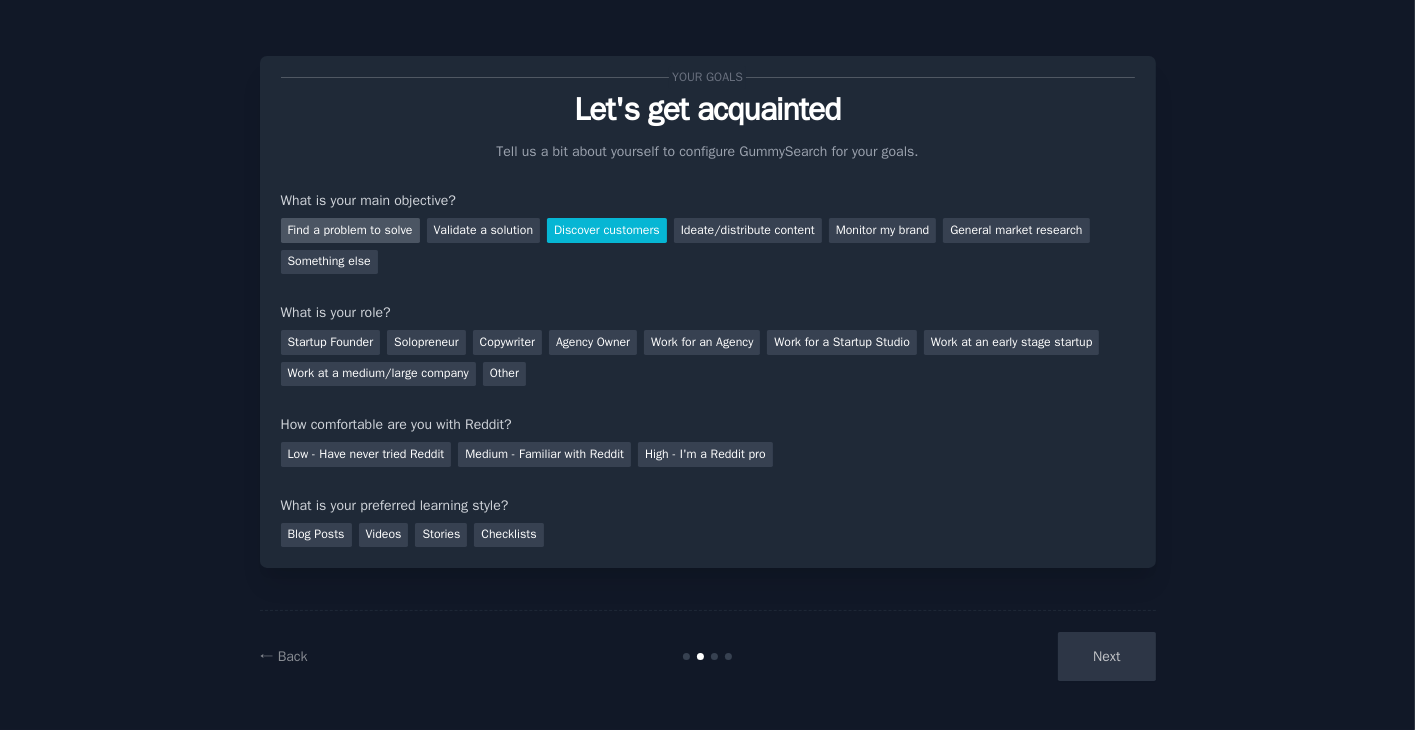 click on "Find a problem to solve" at bounding box center (350, 230) 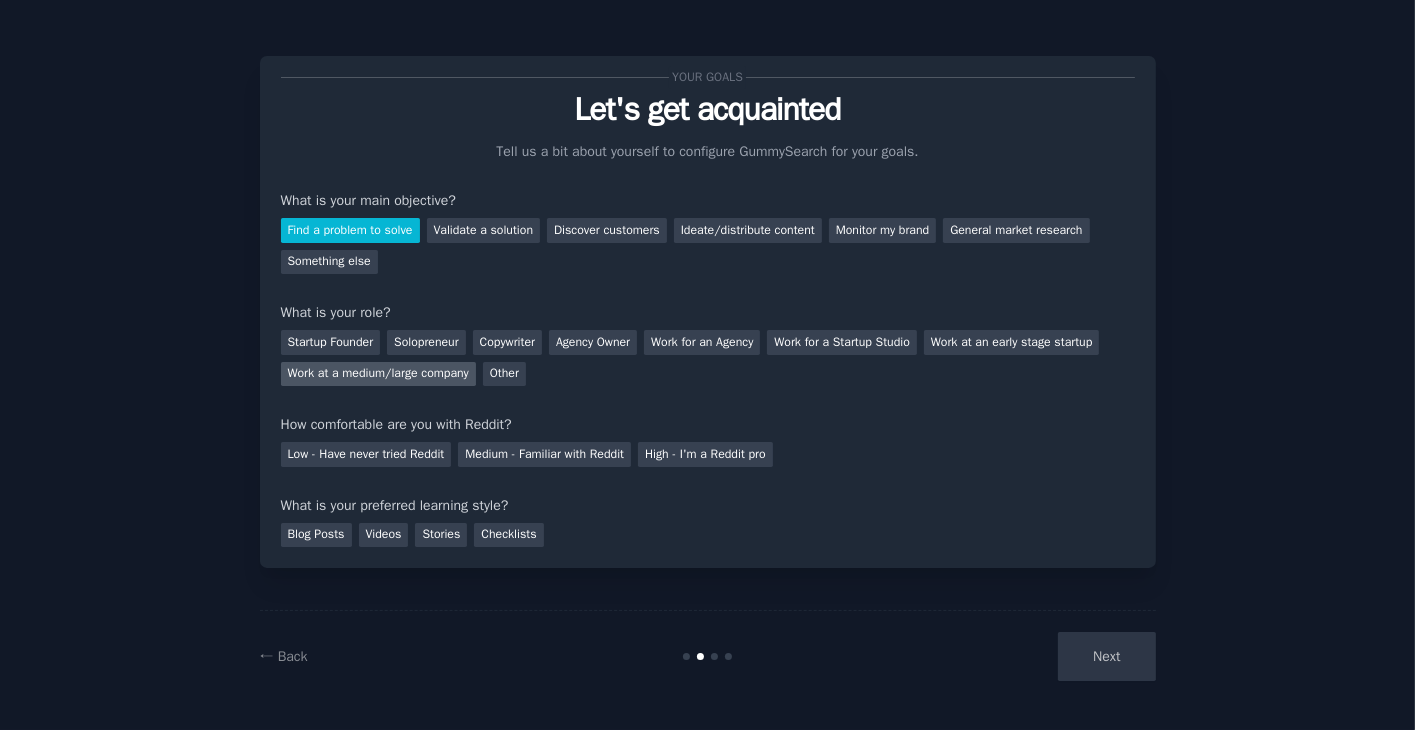 click on "Work at a medium/large company" at bounding box center (378, 374) 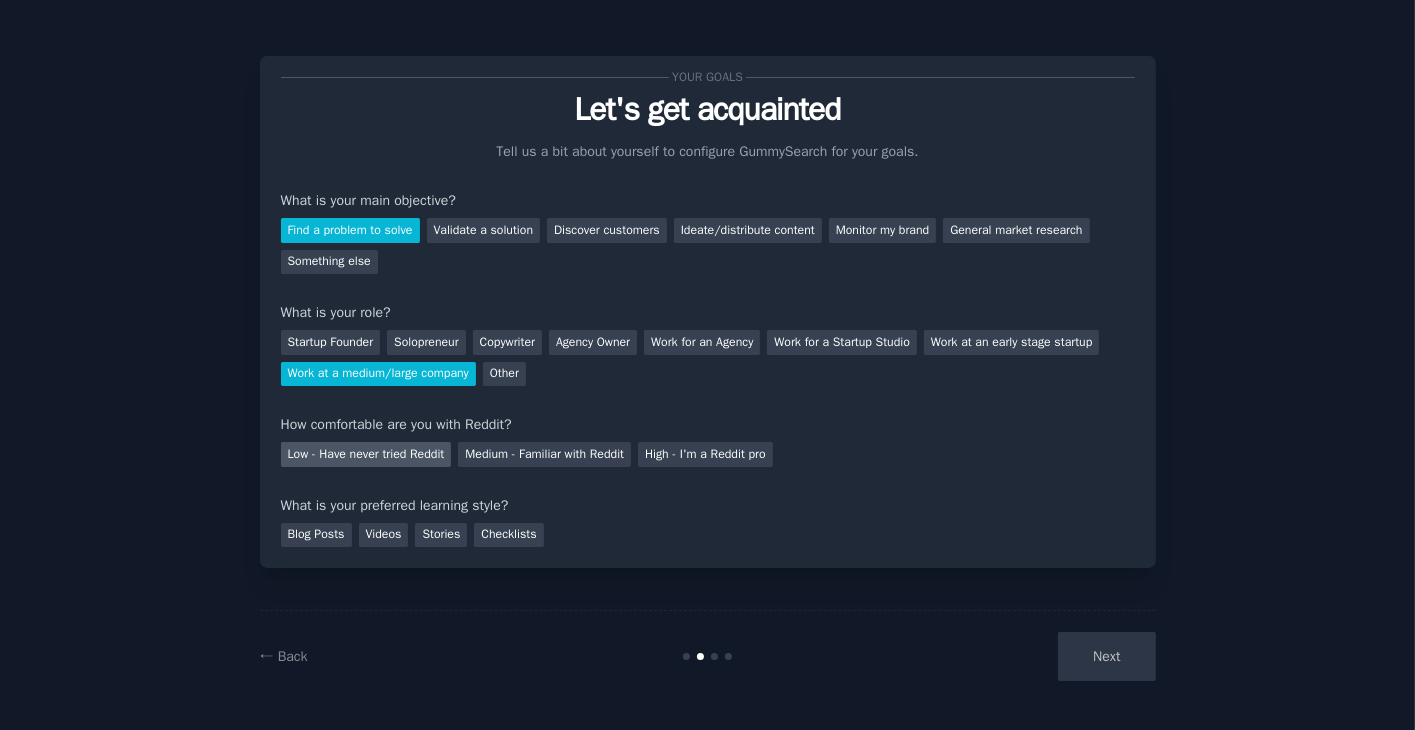 click on "Low - Have never tried Reddit" at bounding box center [366, 454] 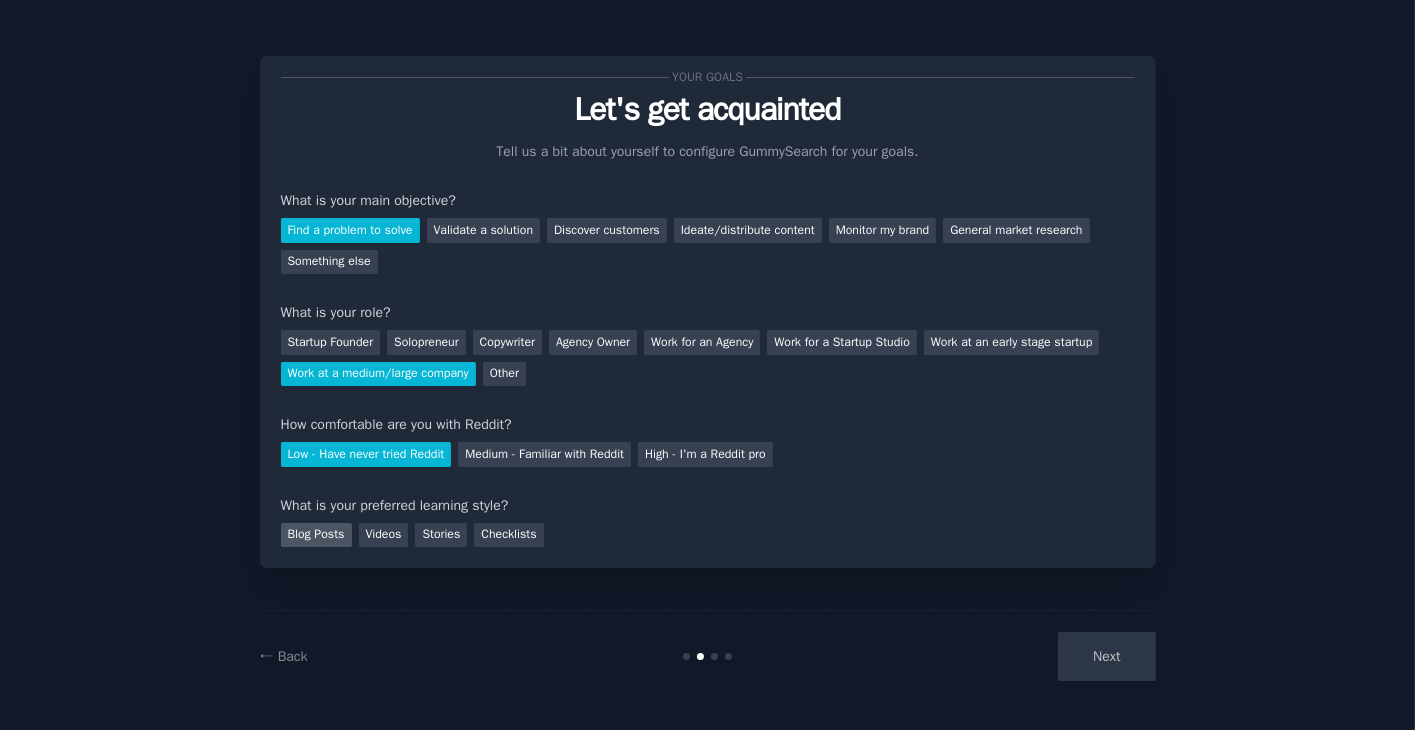click on "Blog Posts" at bounding box center (316, 535) 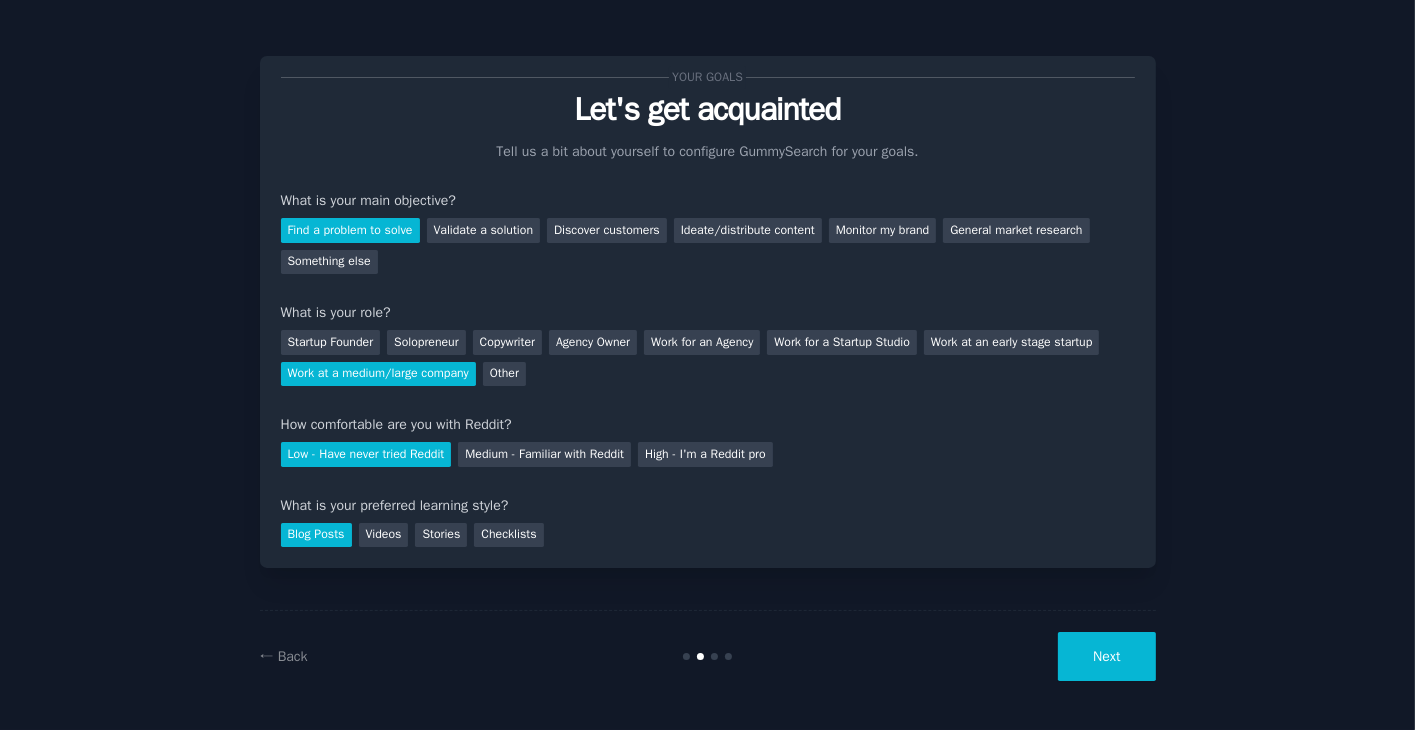 click on "Your goals Let's get acquainted Tell us a bit about yourself to configure GummySearch for your goals. What is your main objective? Find a problem to solve Validate a solution Discover customers Ideate/distribute content Monitor my brand General market research Something else What is your role? Startup Founder Solopreneur Copywriter Agency Owner Work for an Agency Work for a Startup Studio Work at an early stage startup Work at a medium/large company Other How comfortable are you with Reddit? Low - Have never tried Reddit Medium - Familiar with Reddit High - I'm a Reddit pro What is your preferred learning style? Blog Posts Videos Stories Checklists" at bounding box center (708, 312) 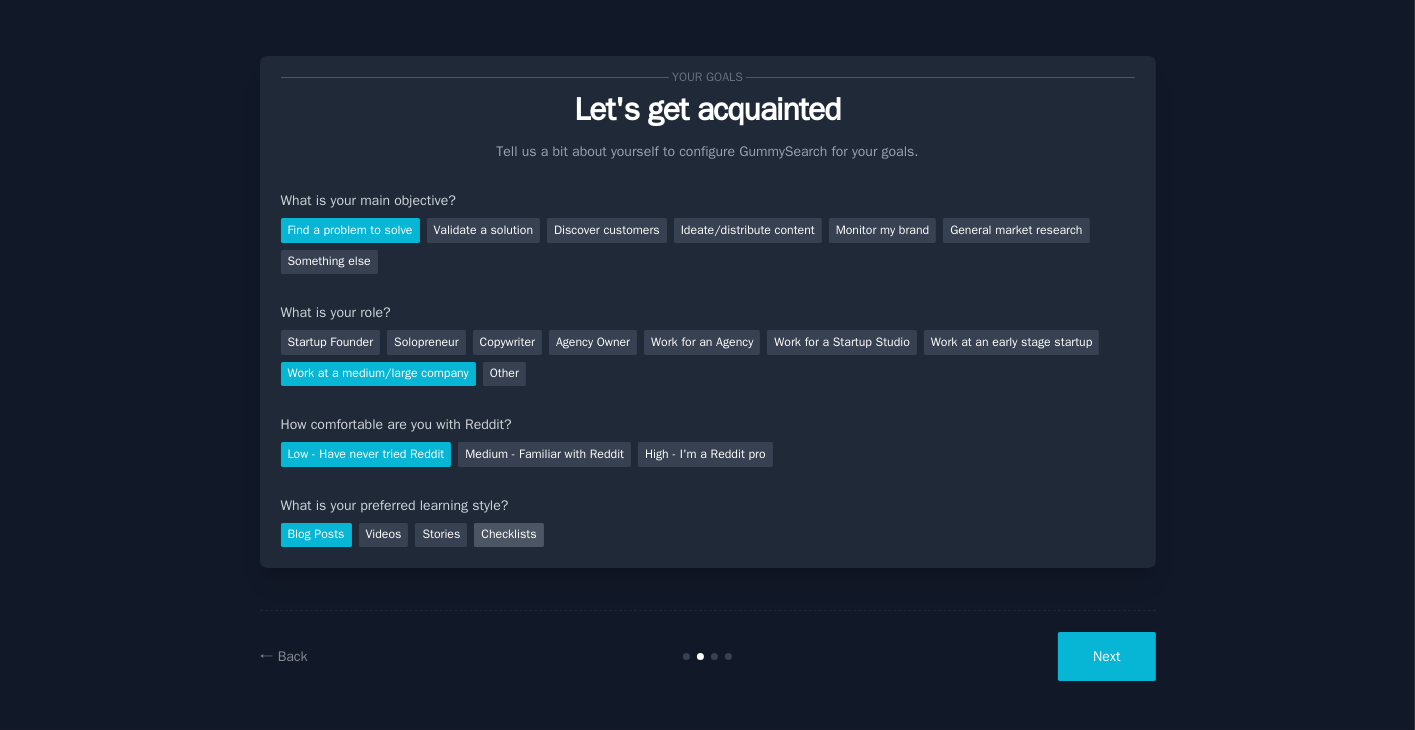 click on "Checklists" at bounding box center (508, 535) 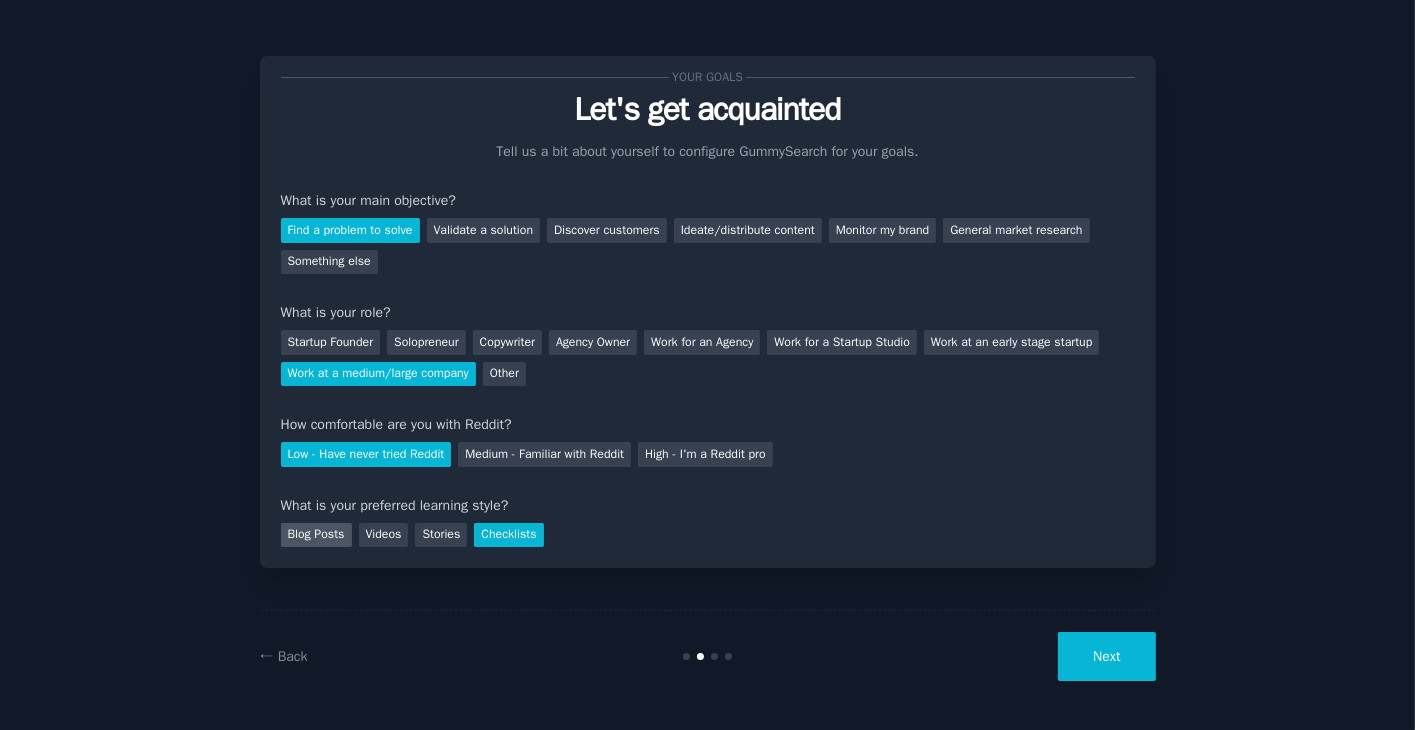 click on "Blog Posts" at bounding box center (316, 535) 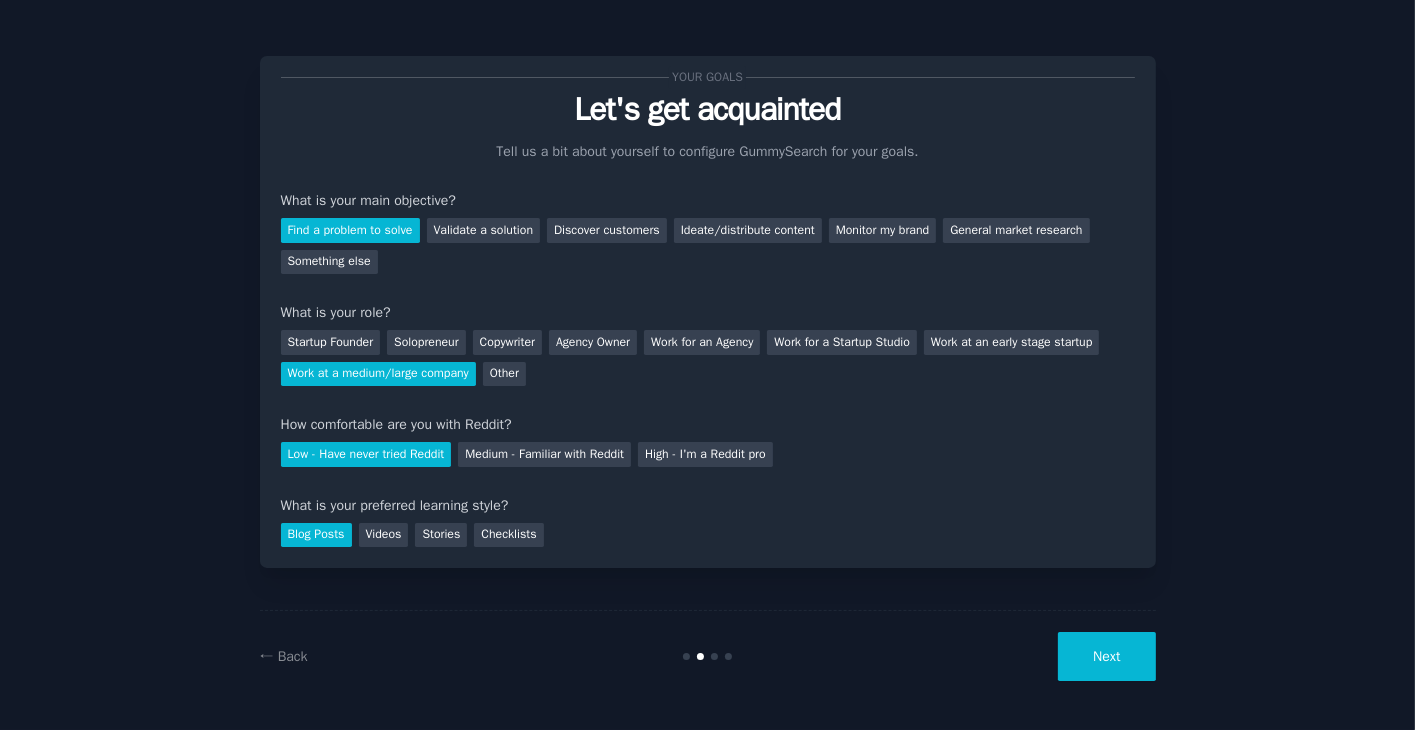 click on "Next" at bounding box center (1106, 656) 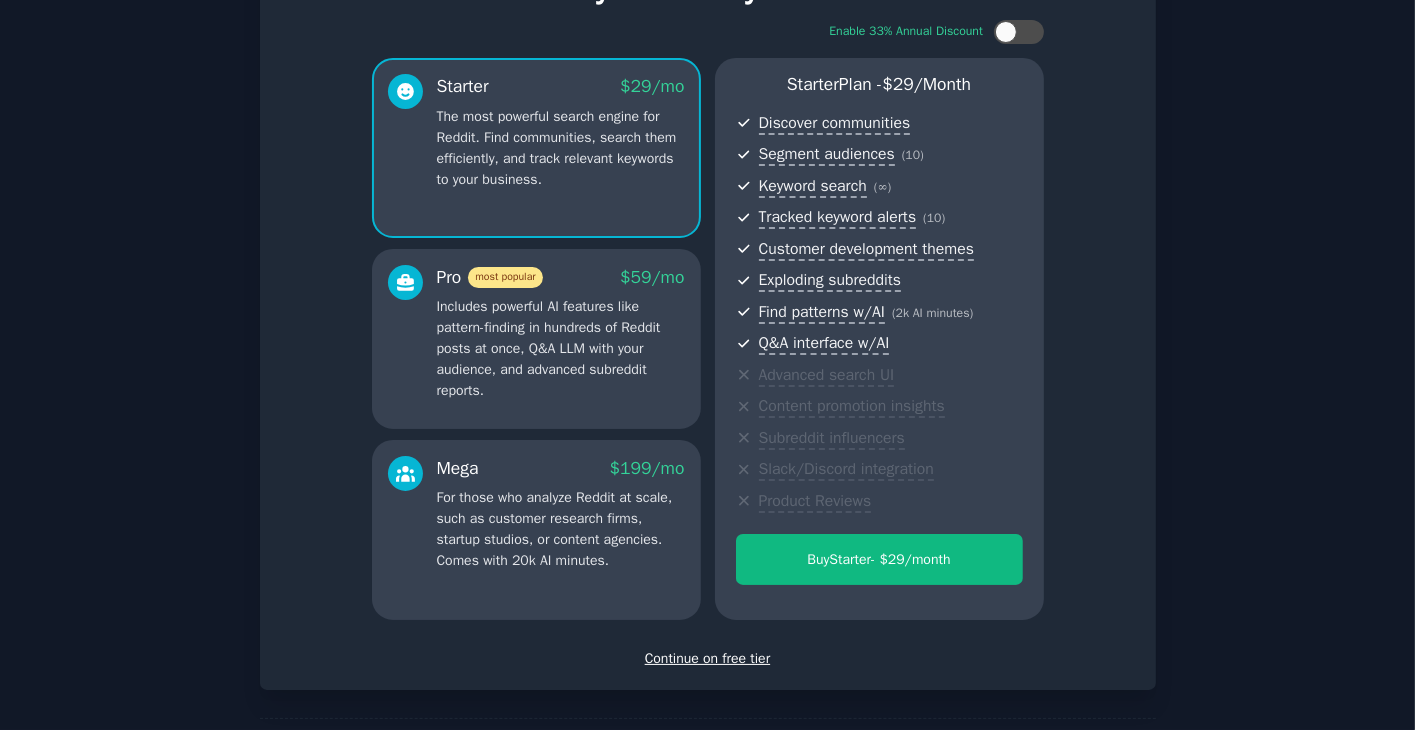 scroll, scrollTop: 200, scrollLeft: 0, axis: vertical 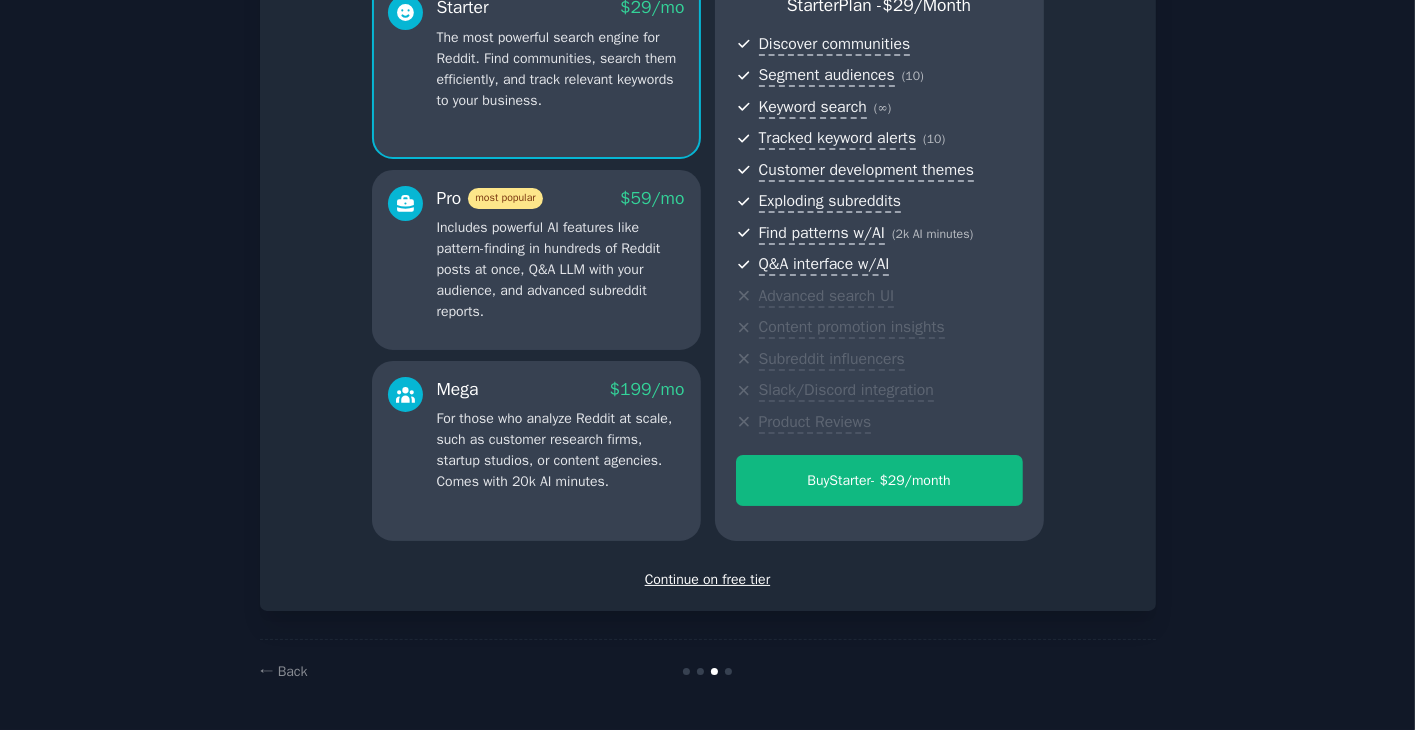 click on "Continue on free tier" at bounding box center (708, 579) 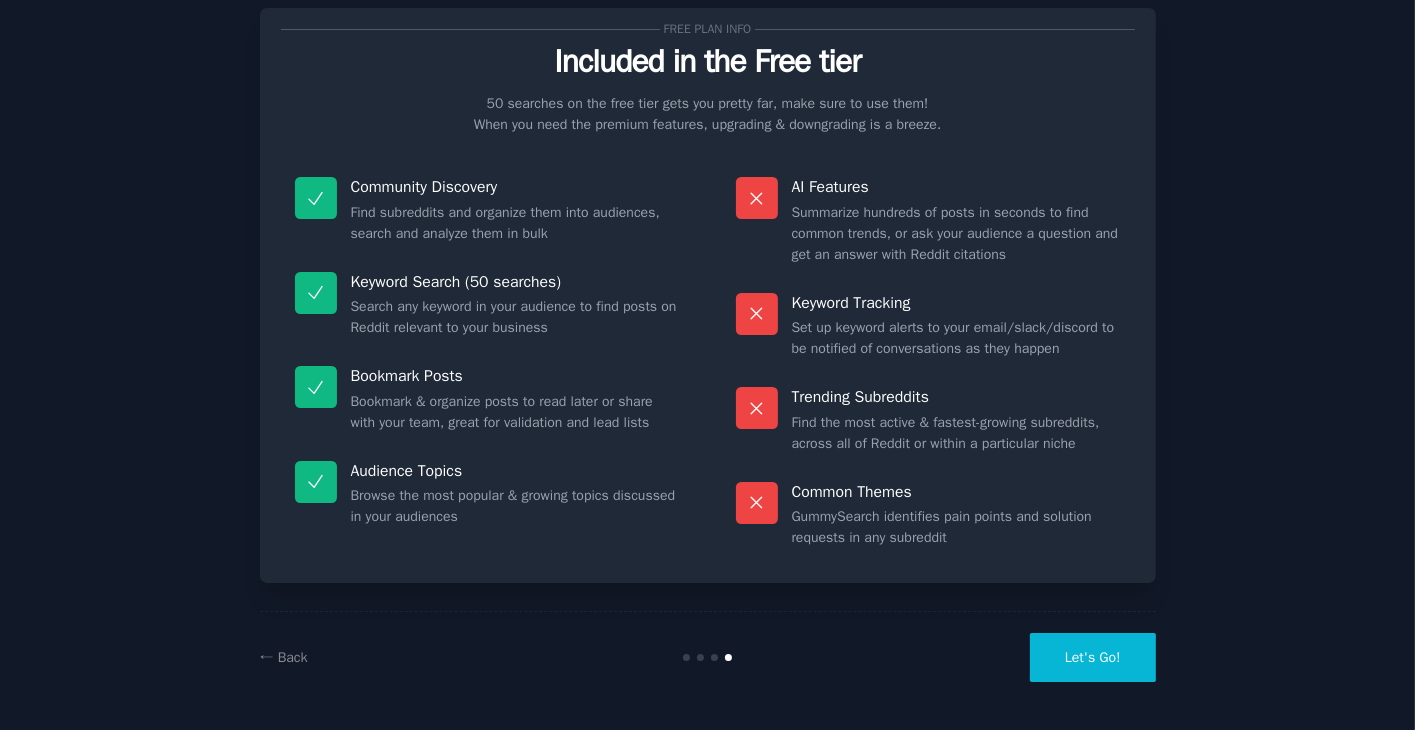 click on "Let's Go!" at bounding box center (1093, 657) 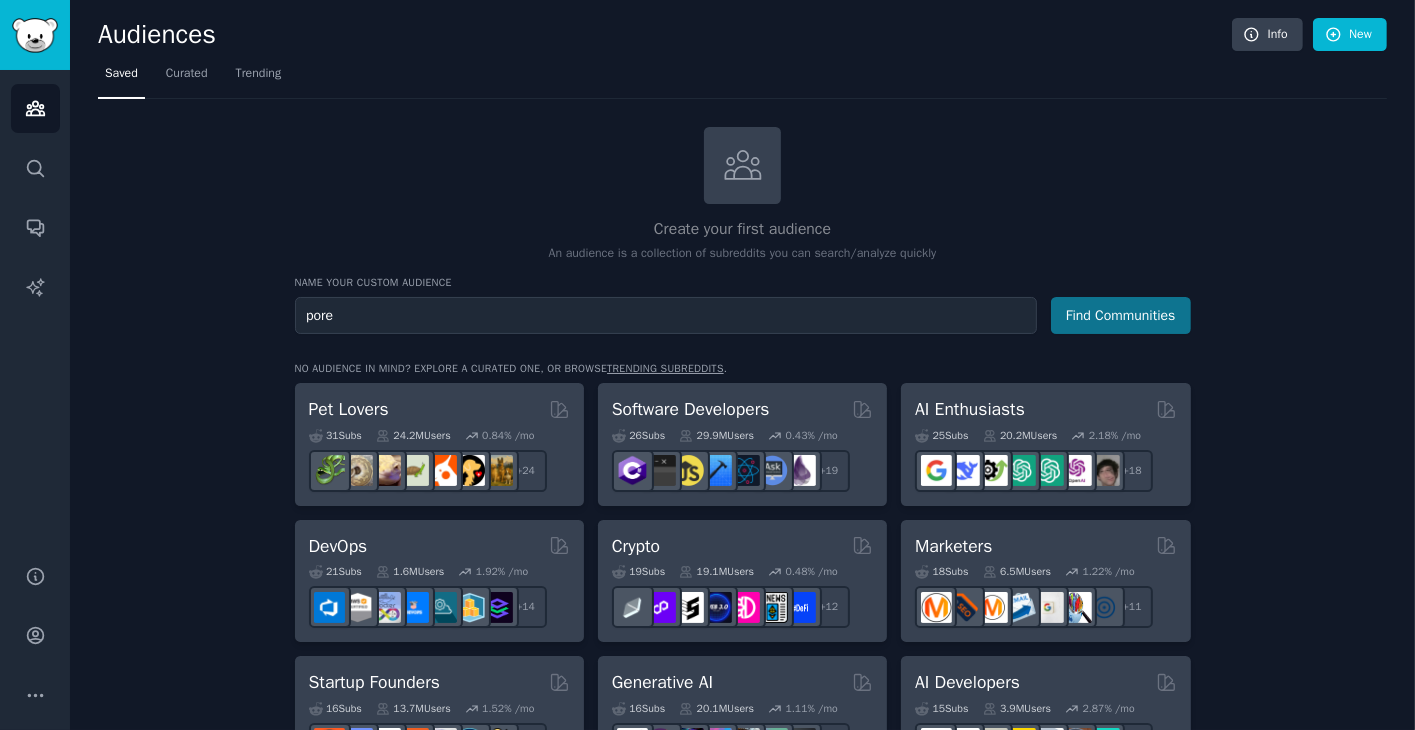type on "pore" 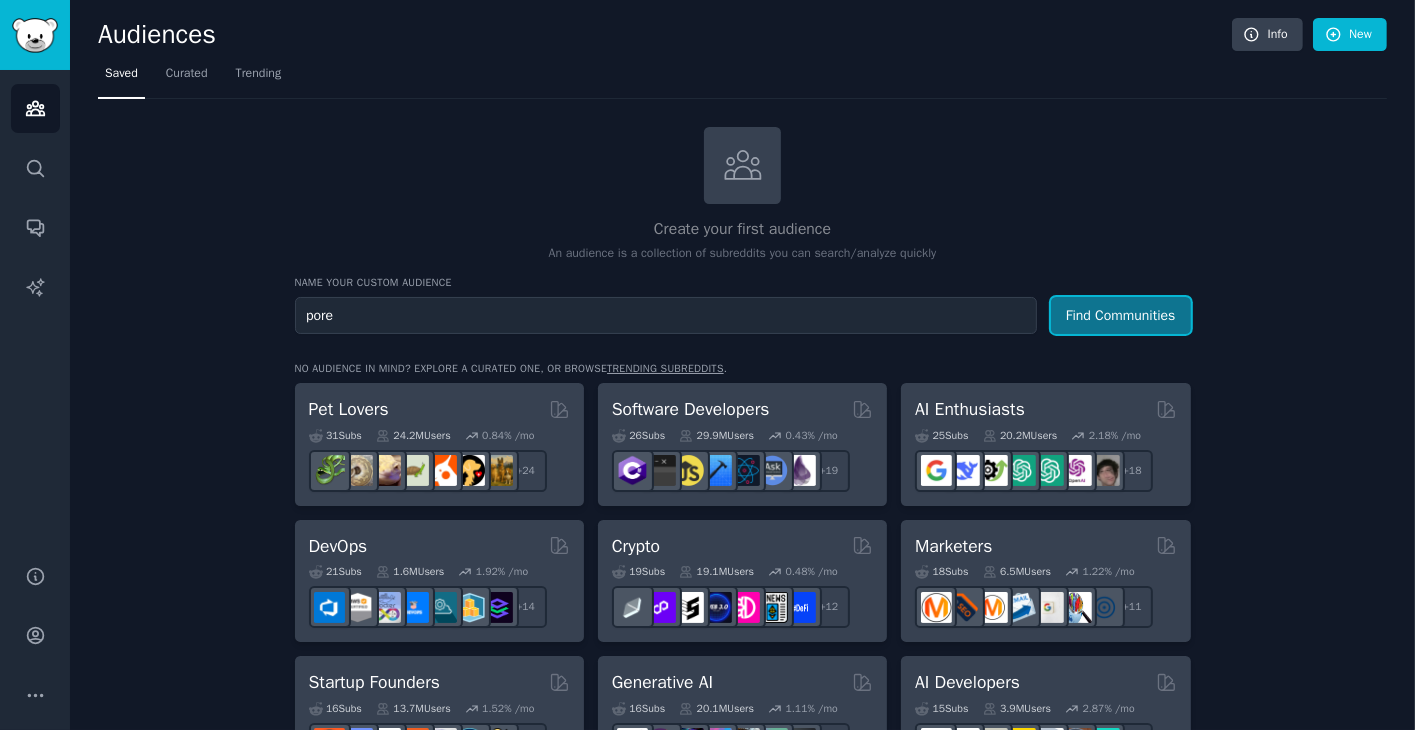 click on "Find Communities" at bounding box center [1121, 315] 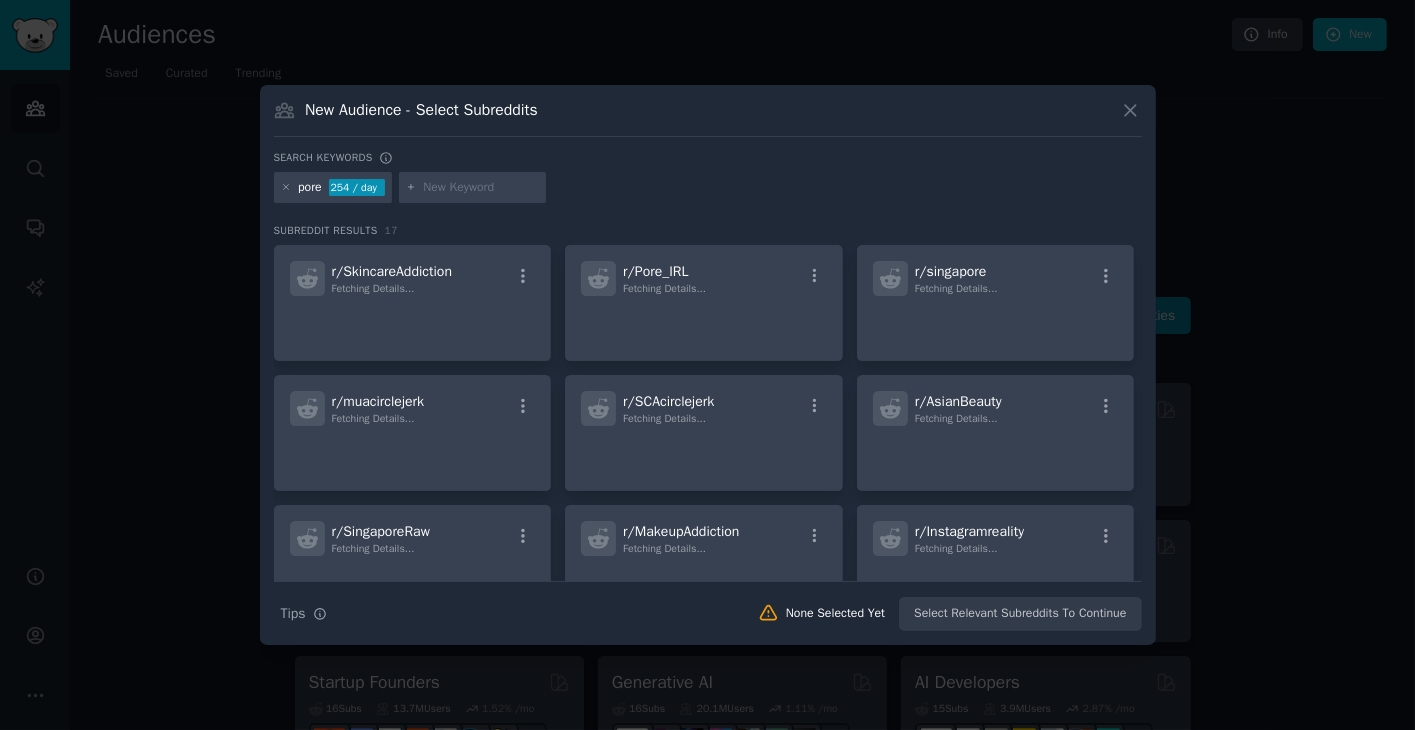 click 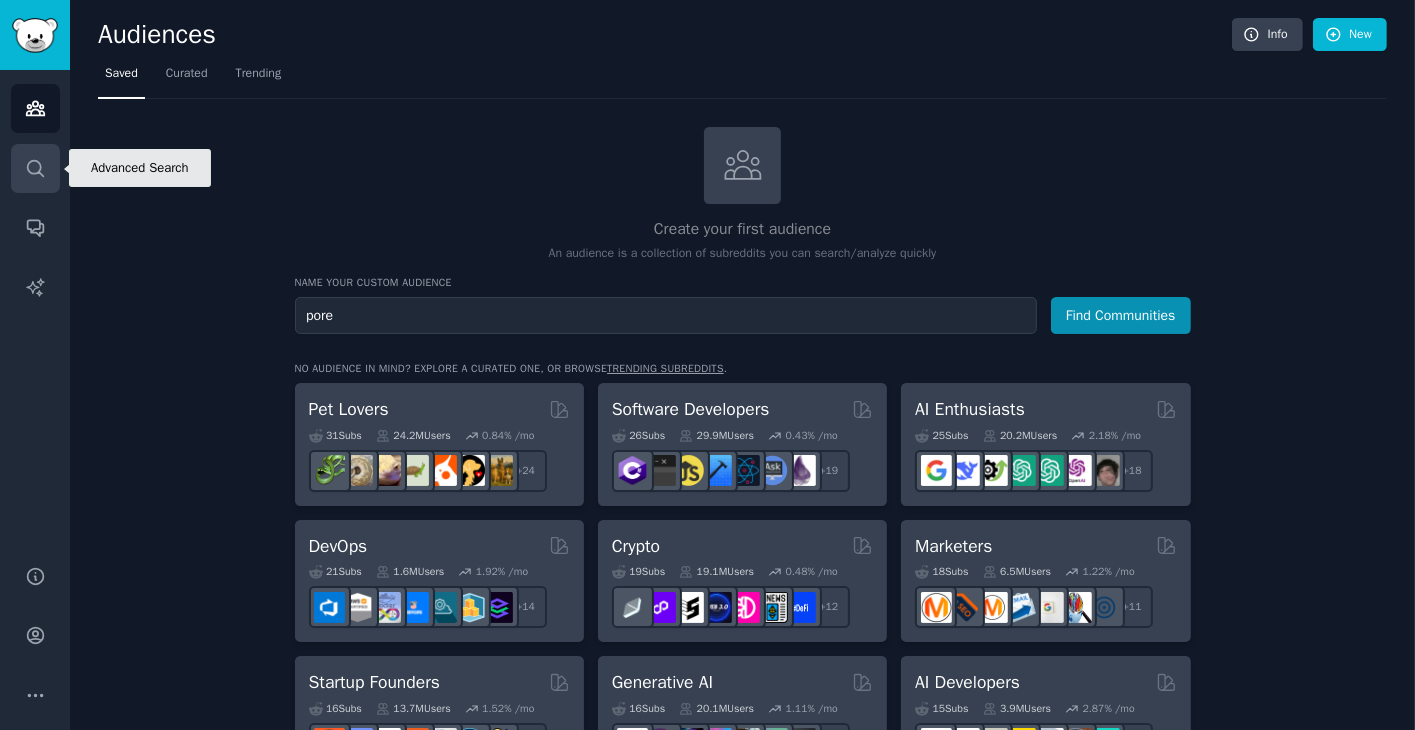 click on "Search" at bounding box center [35, 168] 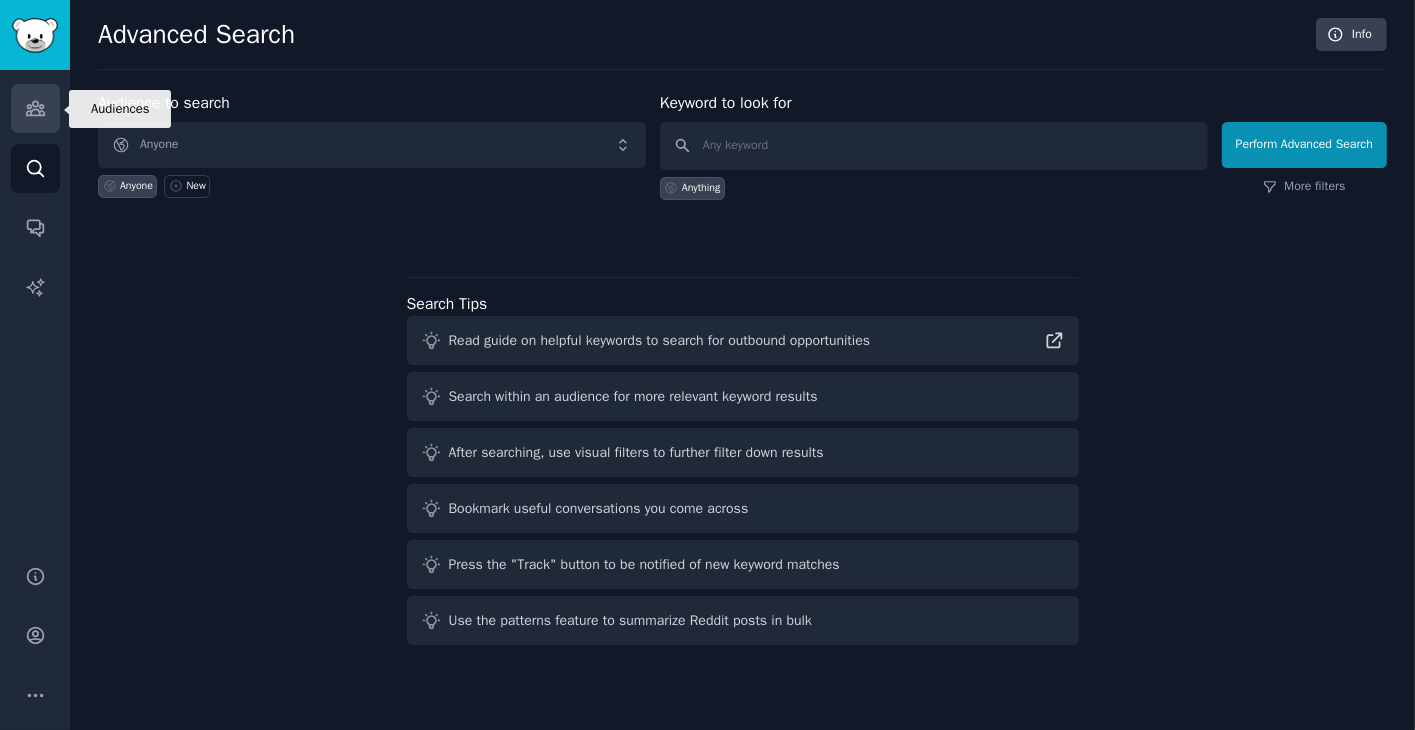 click 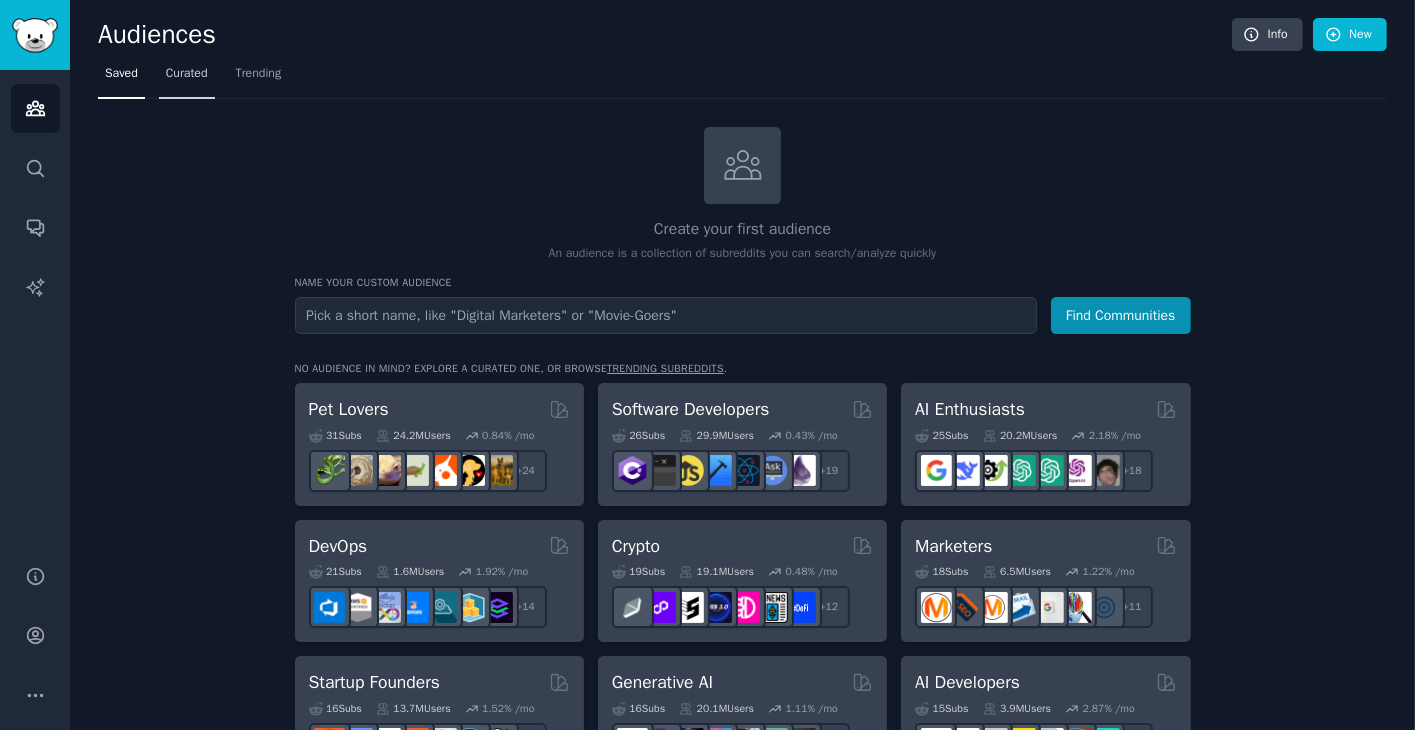 click on "Curated" at bounding box center [187, 74] 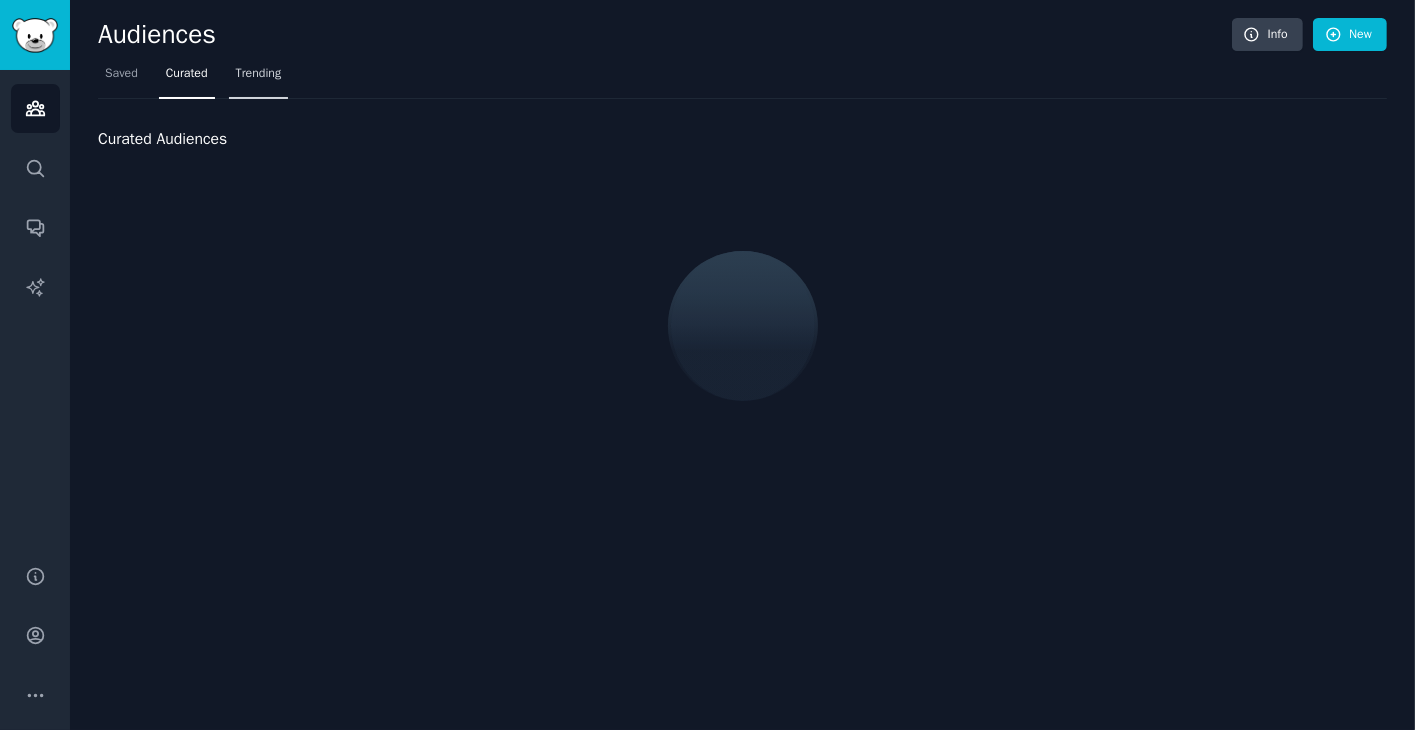 click on "Trending" at bounding box center (259, 74) 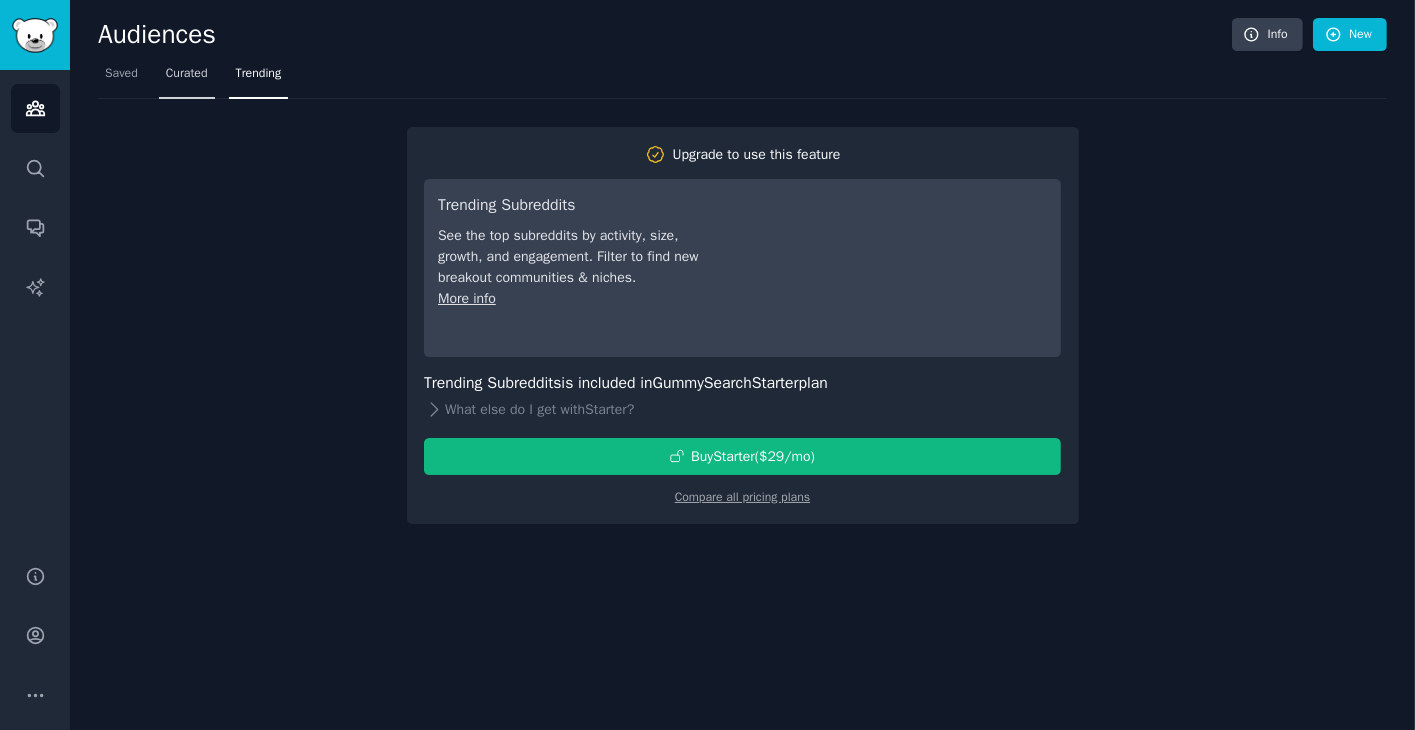 click on "Curated" at bounding box center (187, 74) 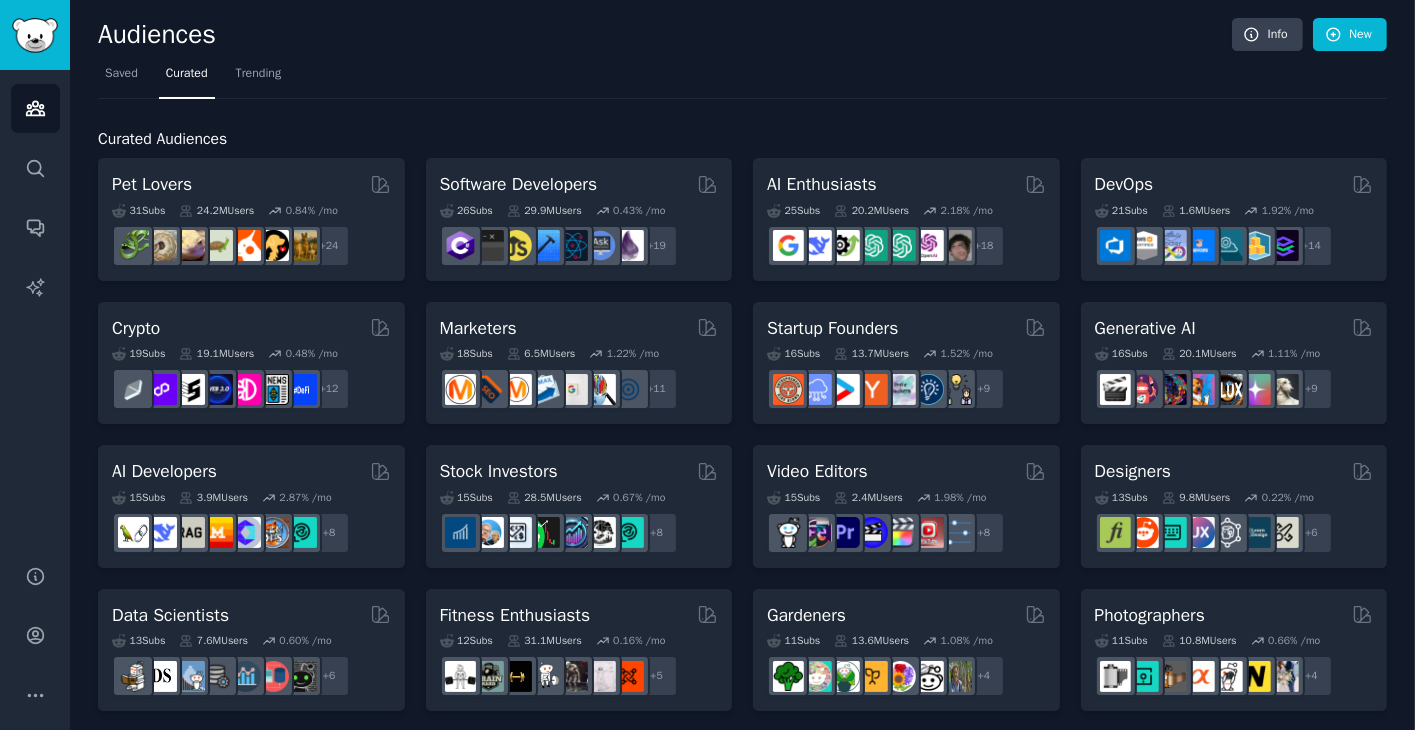 click on "Saved Curated Trending" at bounding box center [742, 78] 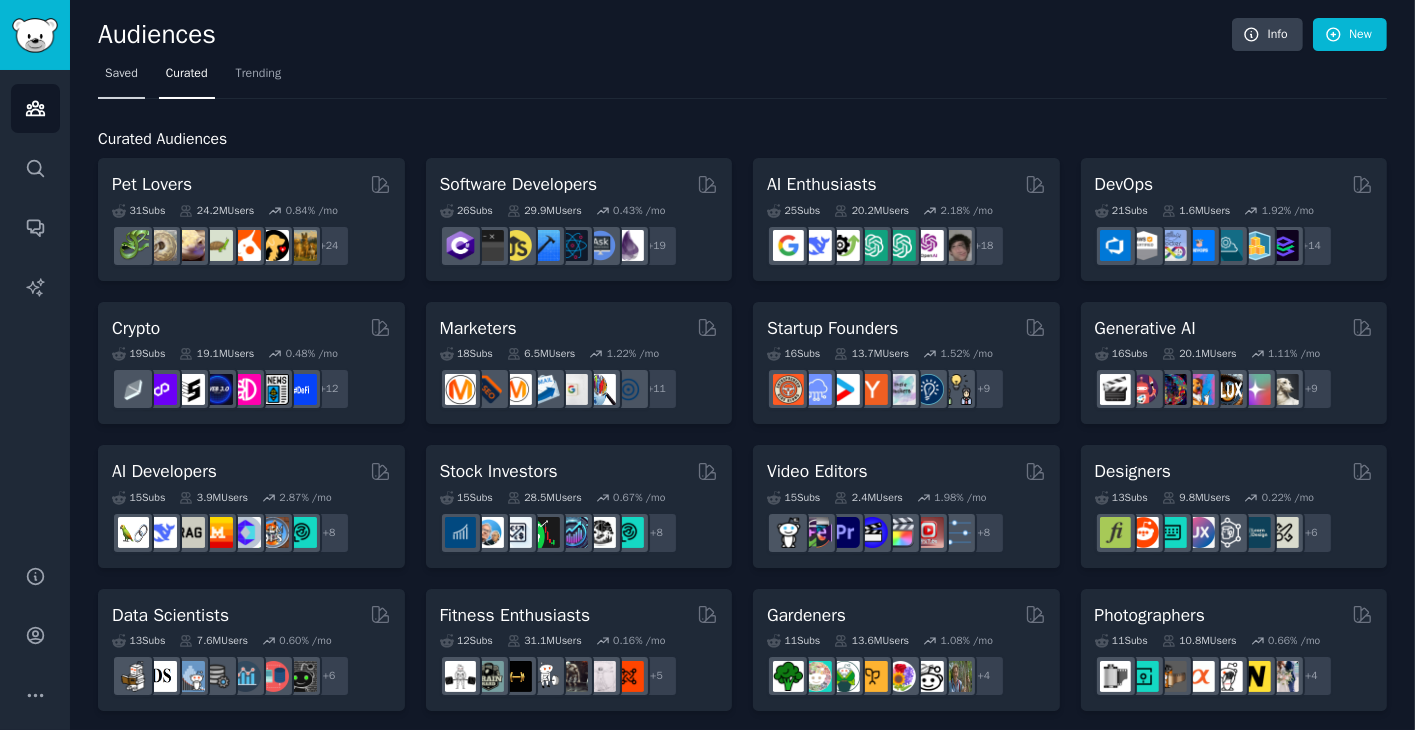 click on "Saved" at bounding box center (121, 78) 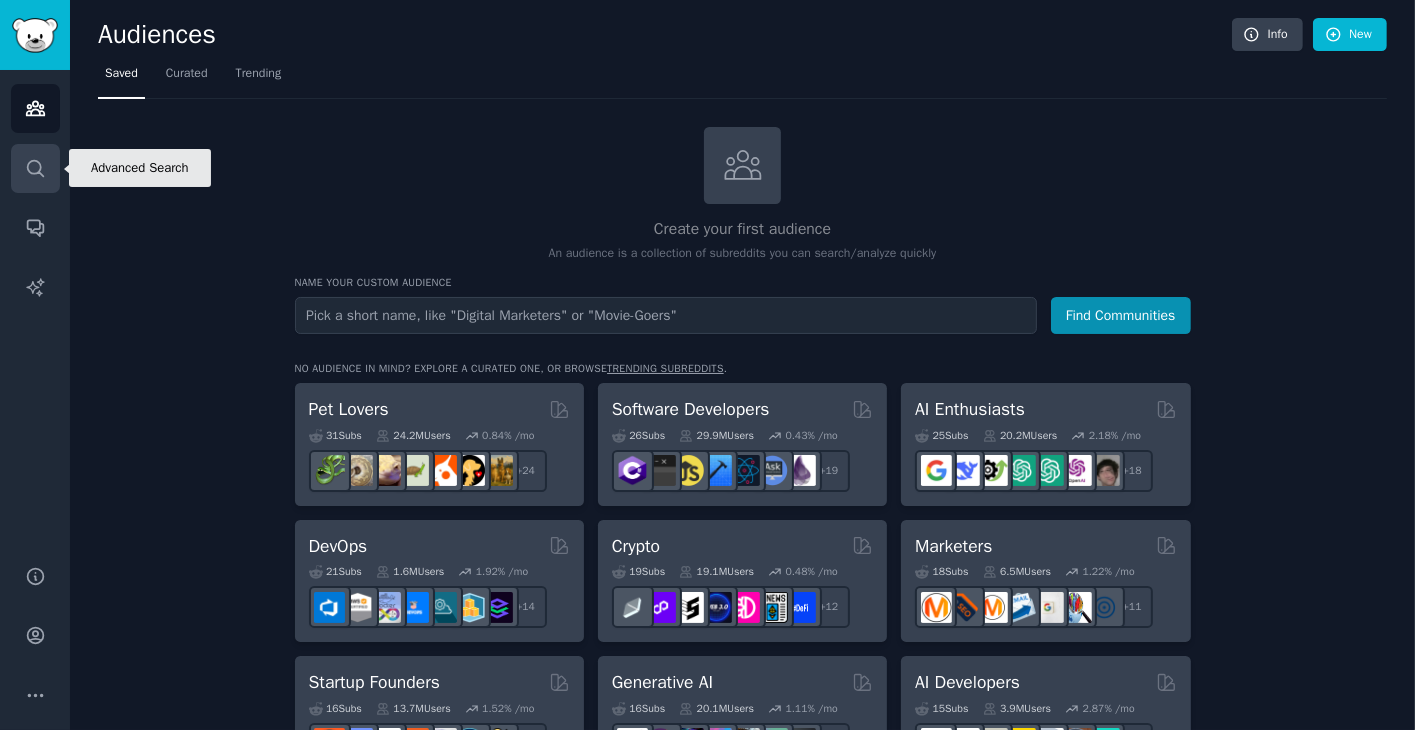 click on "Search" at bounding box center (35, 168) 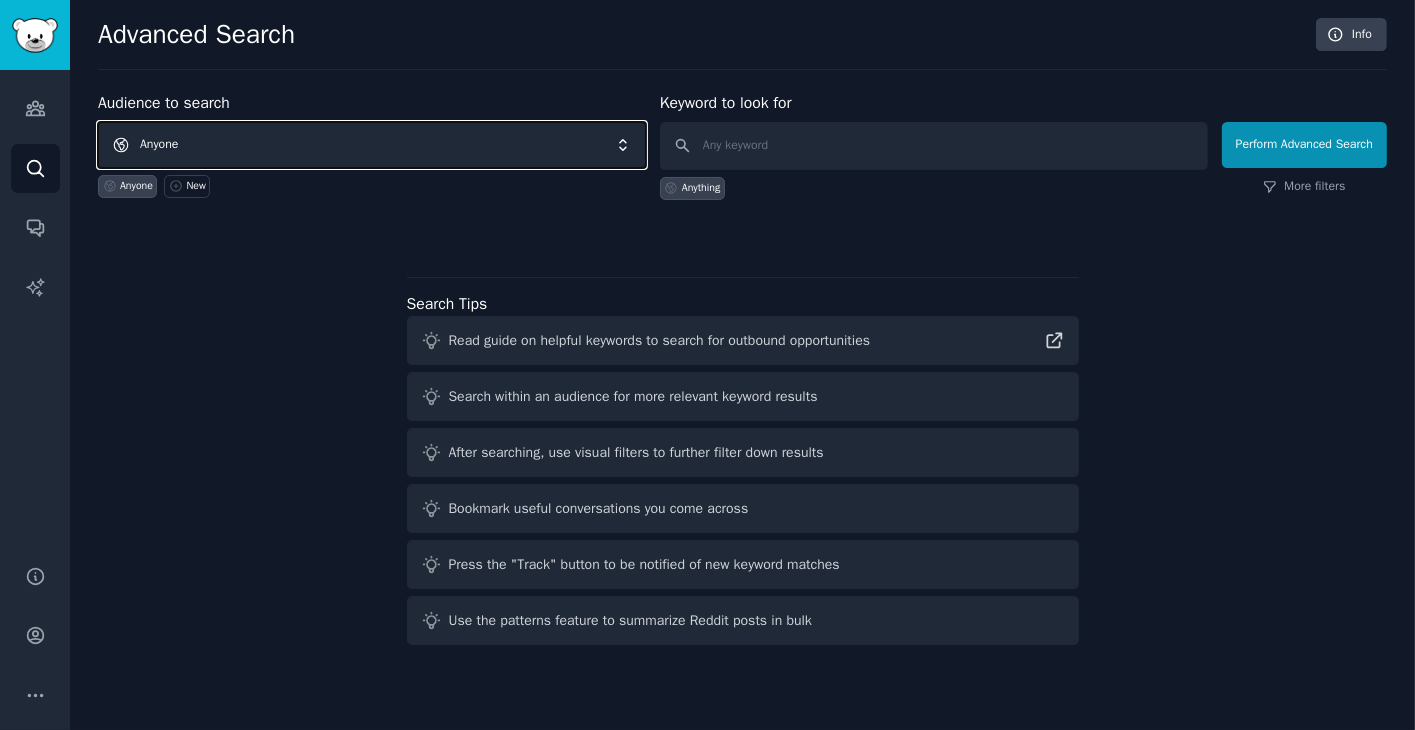 click on "Anyone" at bounding box center (372, 145) 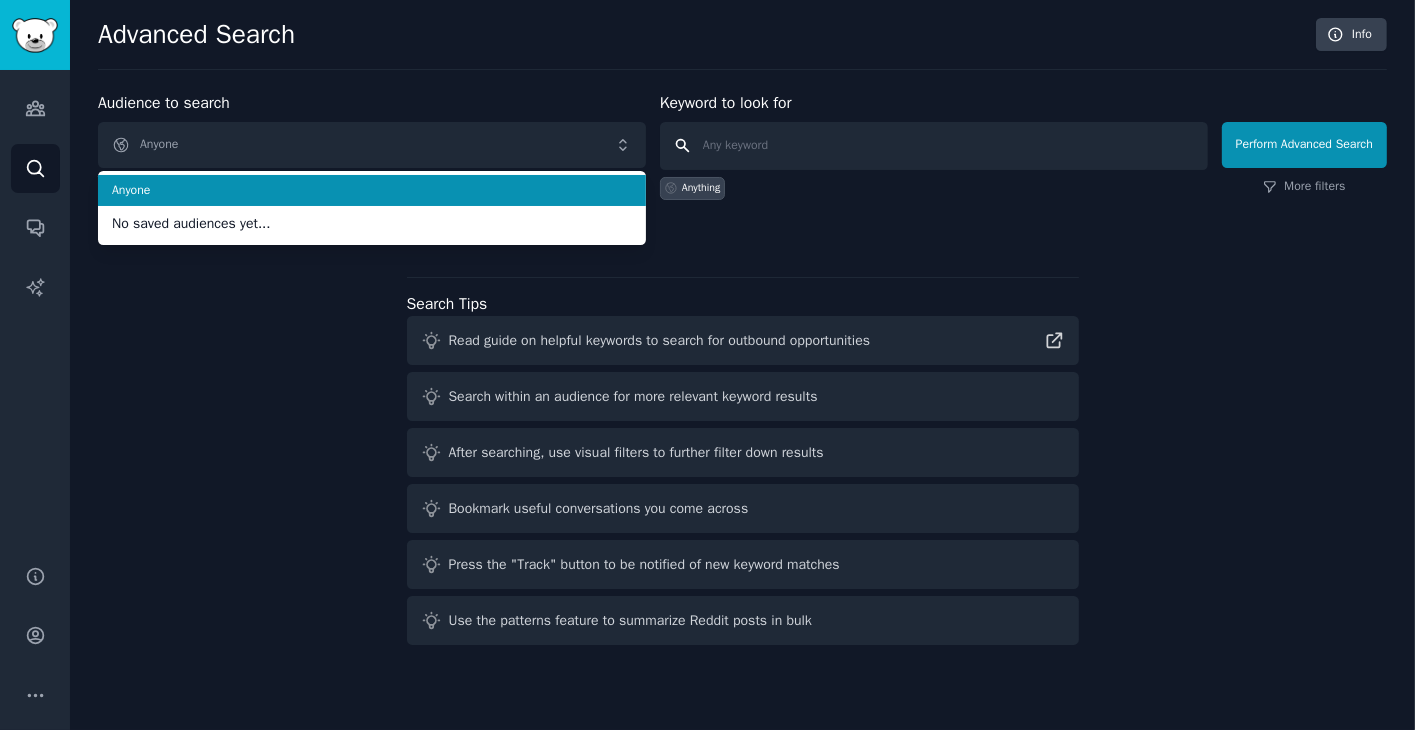 click at bounding box center (934, 146) 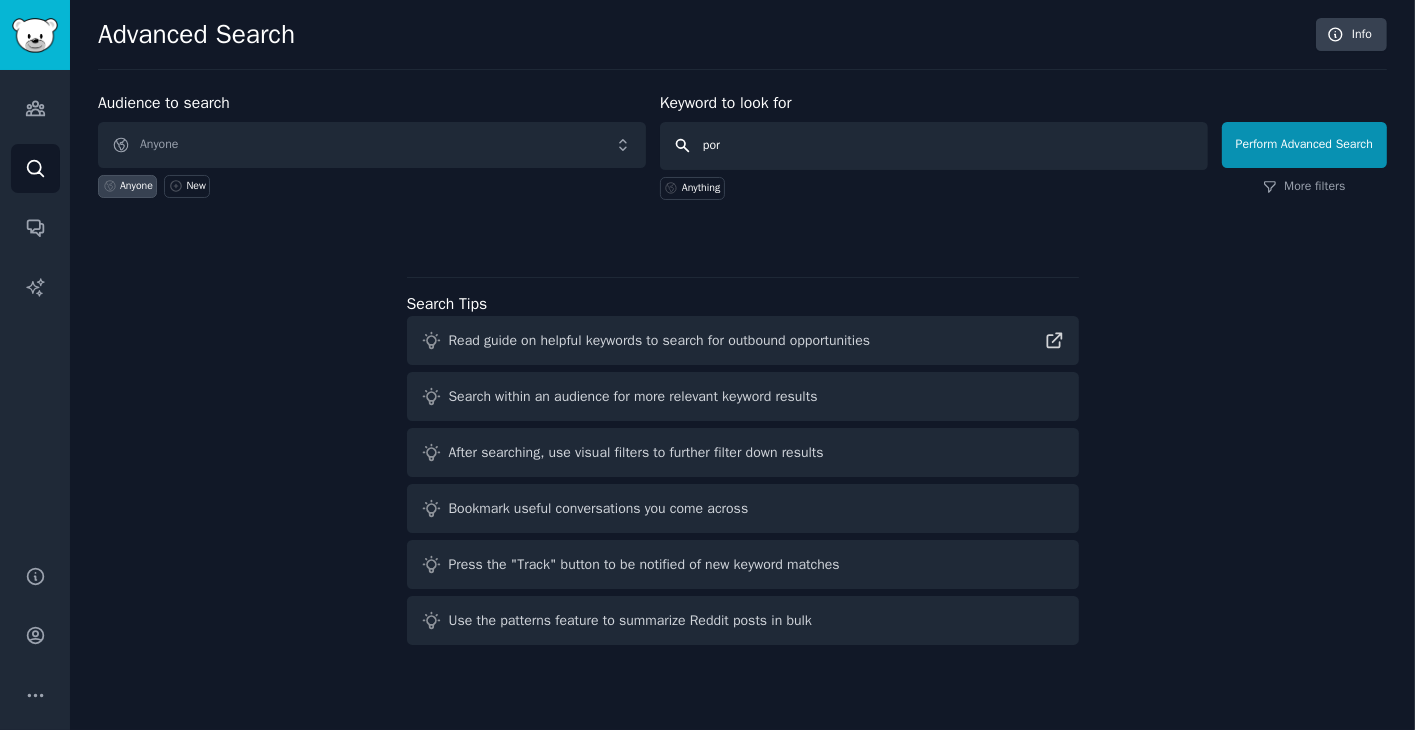 type on "pore" 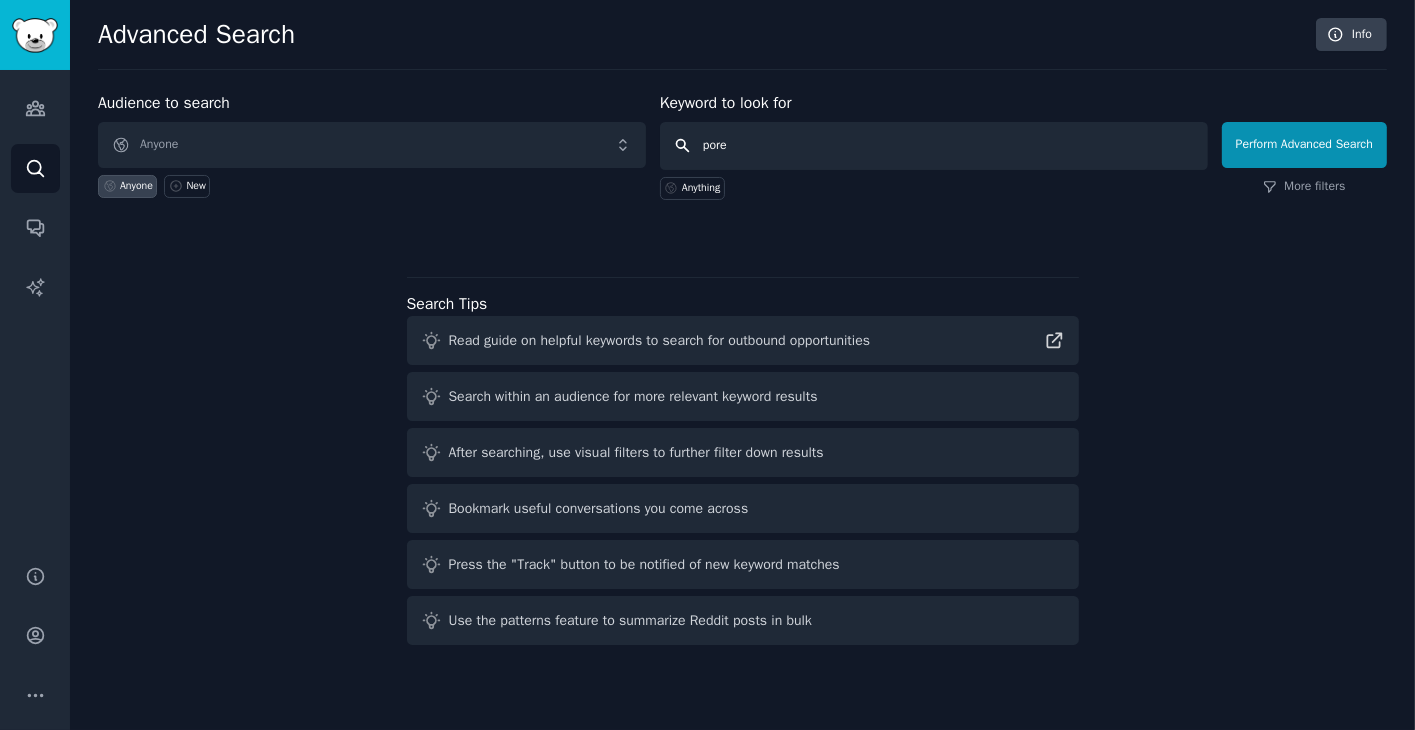 click on "pore" at bounding box center (934, 146) 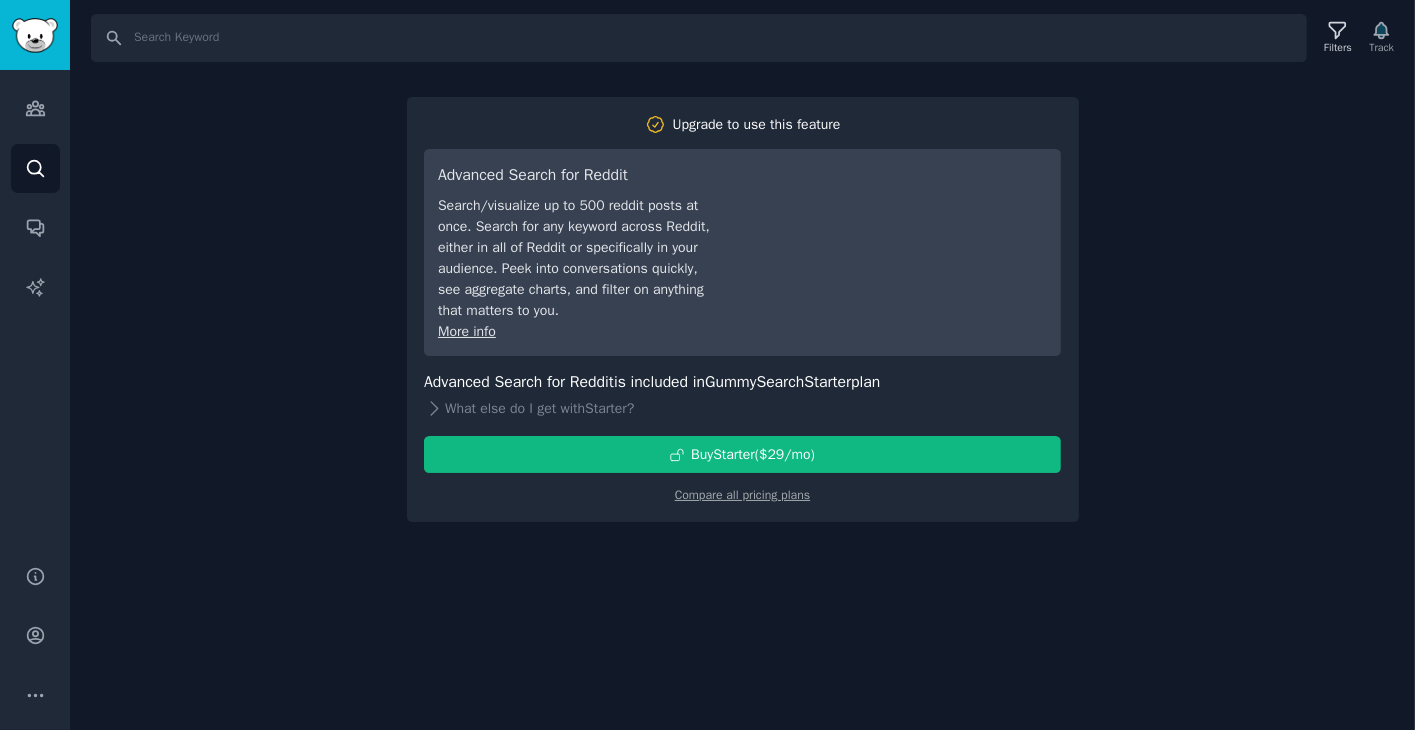 click on "Search Filters Track Upgrade to use this feature Advanced Search for Reddit Search/visualize up to 500 reddit posts at once. Search for any keyword across Reddit, either in all of Reddit or specifically in your audience. Peek into conversations quickly, see aggregate charts, and filter on anything that matters to you. More info Advanced Search for Reddit  is included in  GummySearch  Starter  plan What else do I get with  Starter ? Buy  Starter  ($ 29 /mo ) Compare all pricing plans" at bounding box center (742, 365) 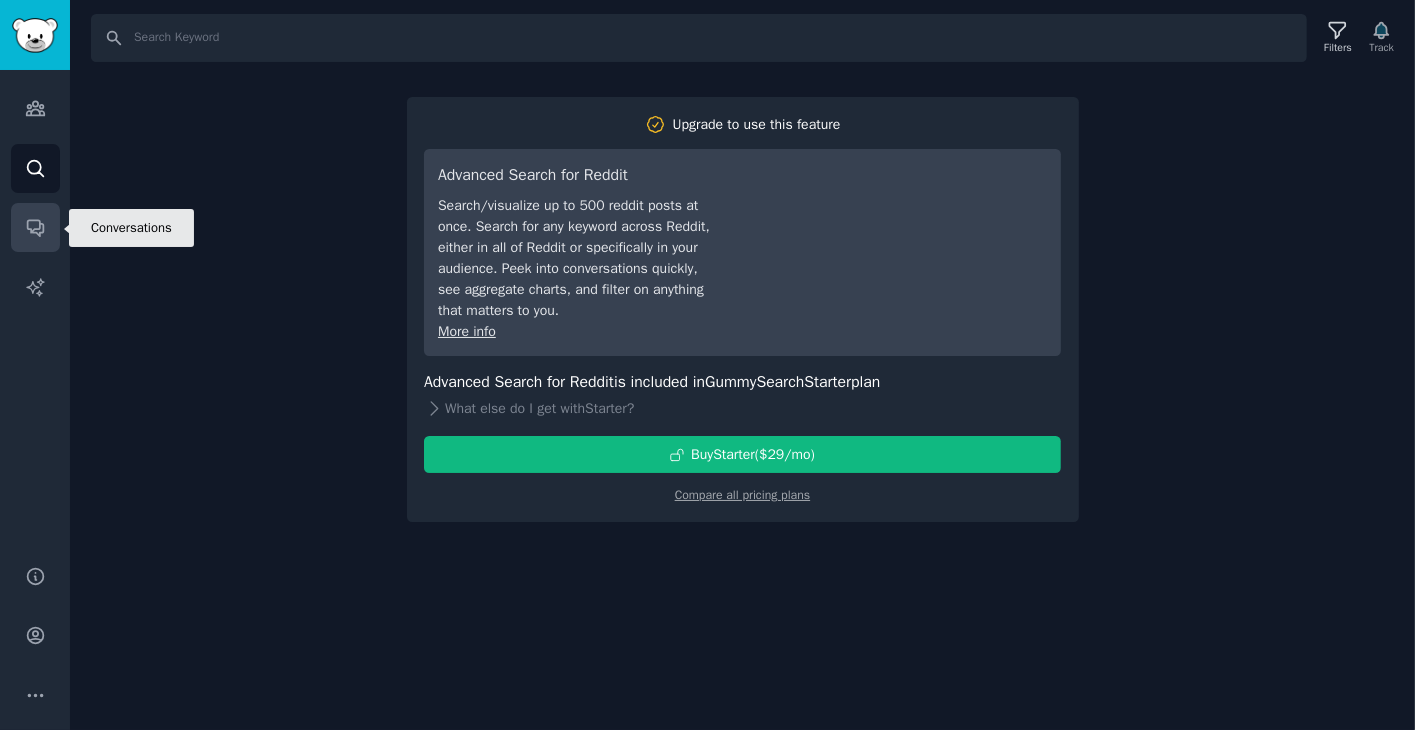 click 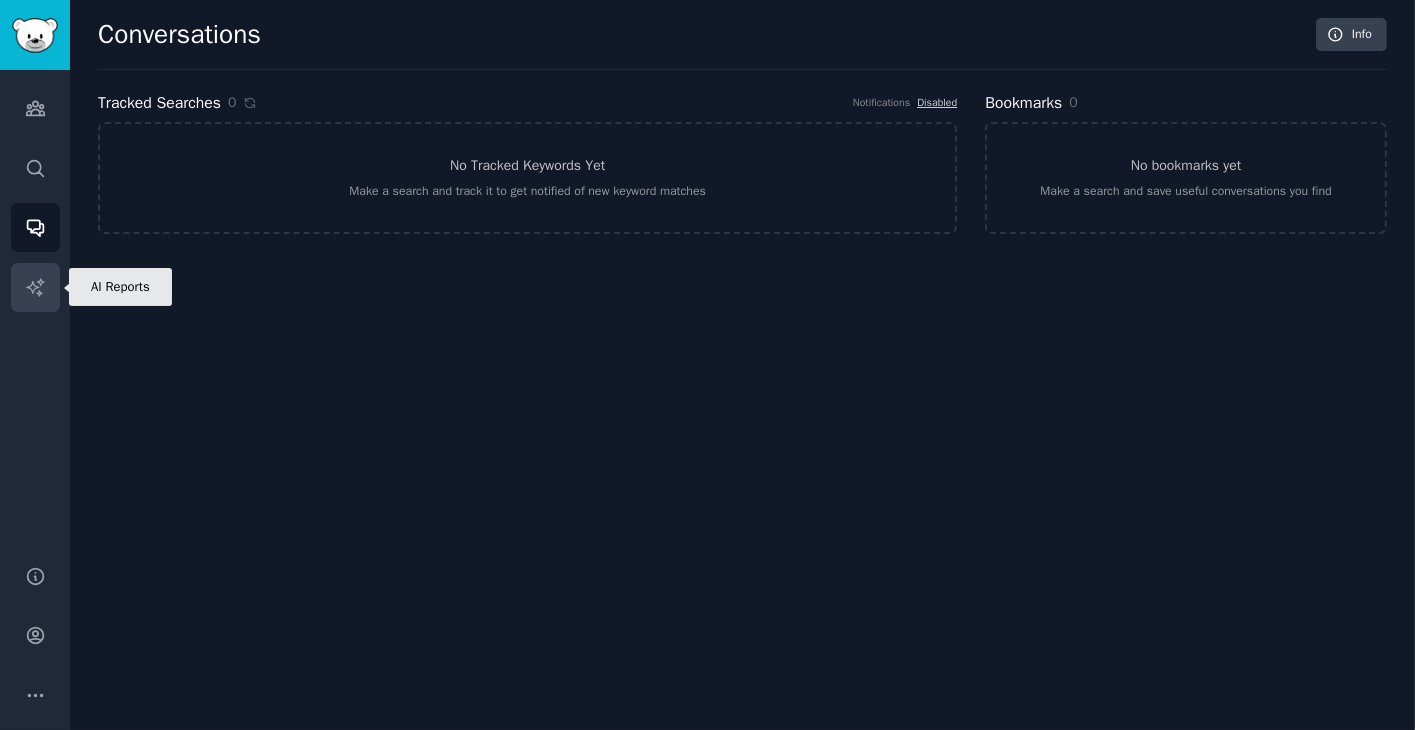 click on "AI Reports" at bounding box center [35, 287] 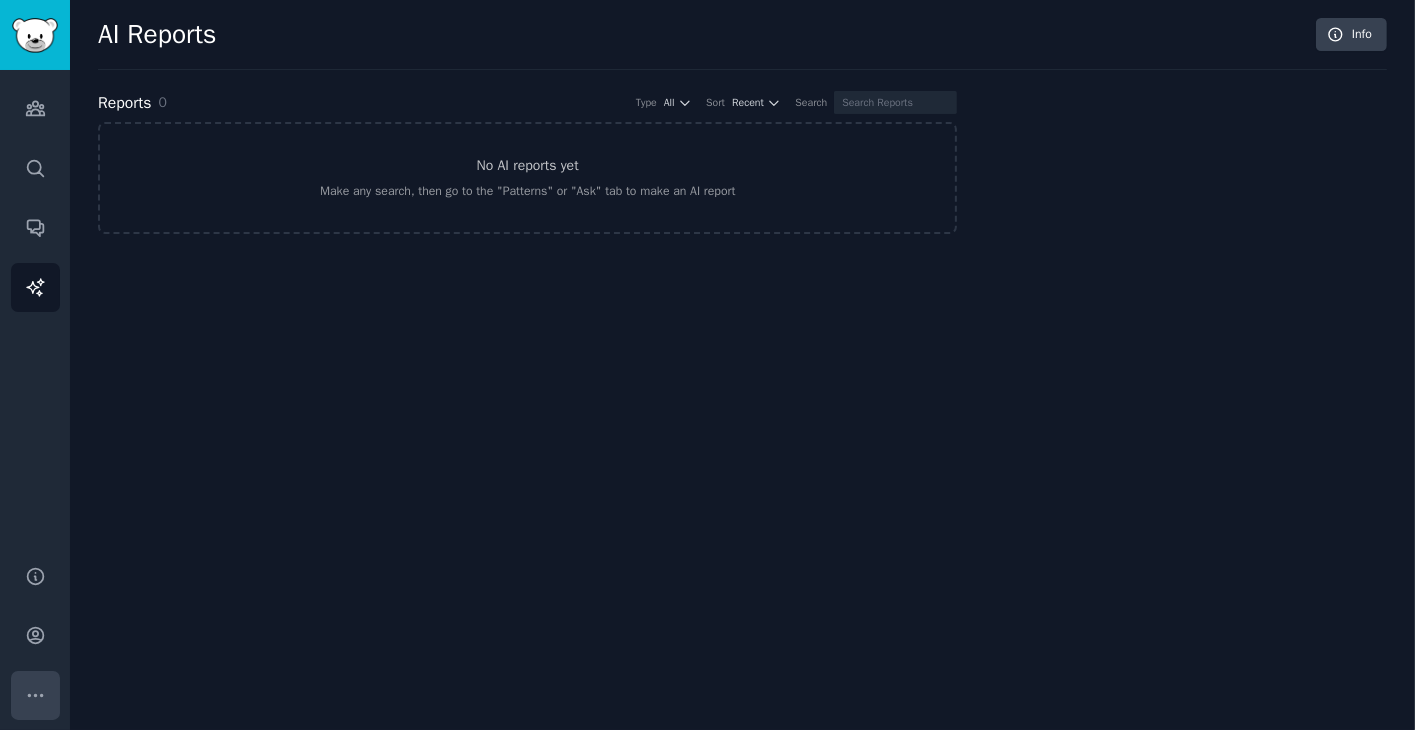 click 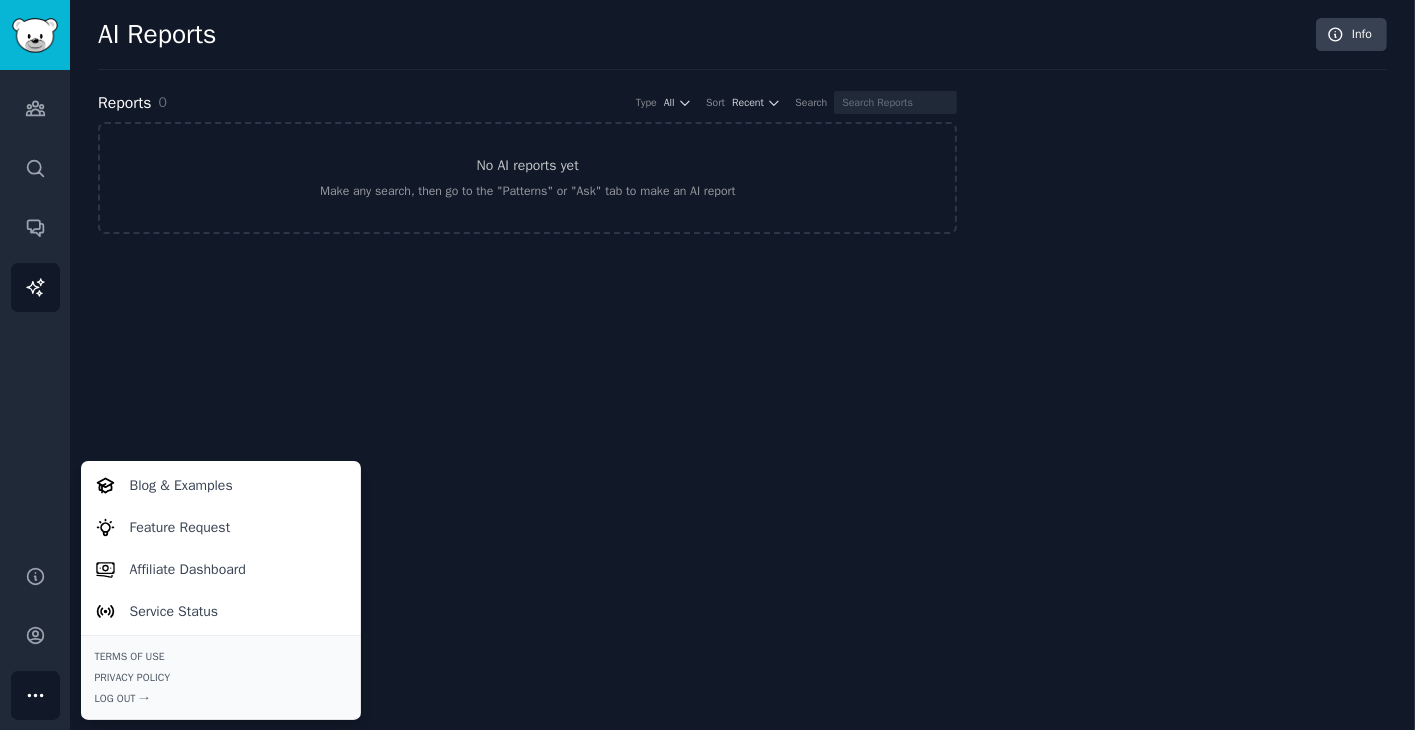 click on "Audiences Search Conversations AI Reports" at bounding box center (35, 305) 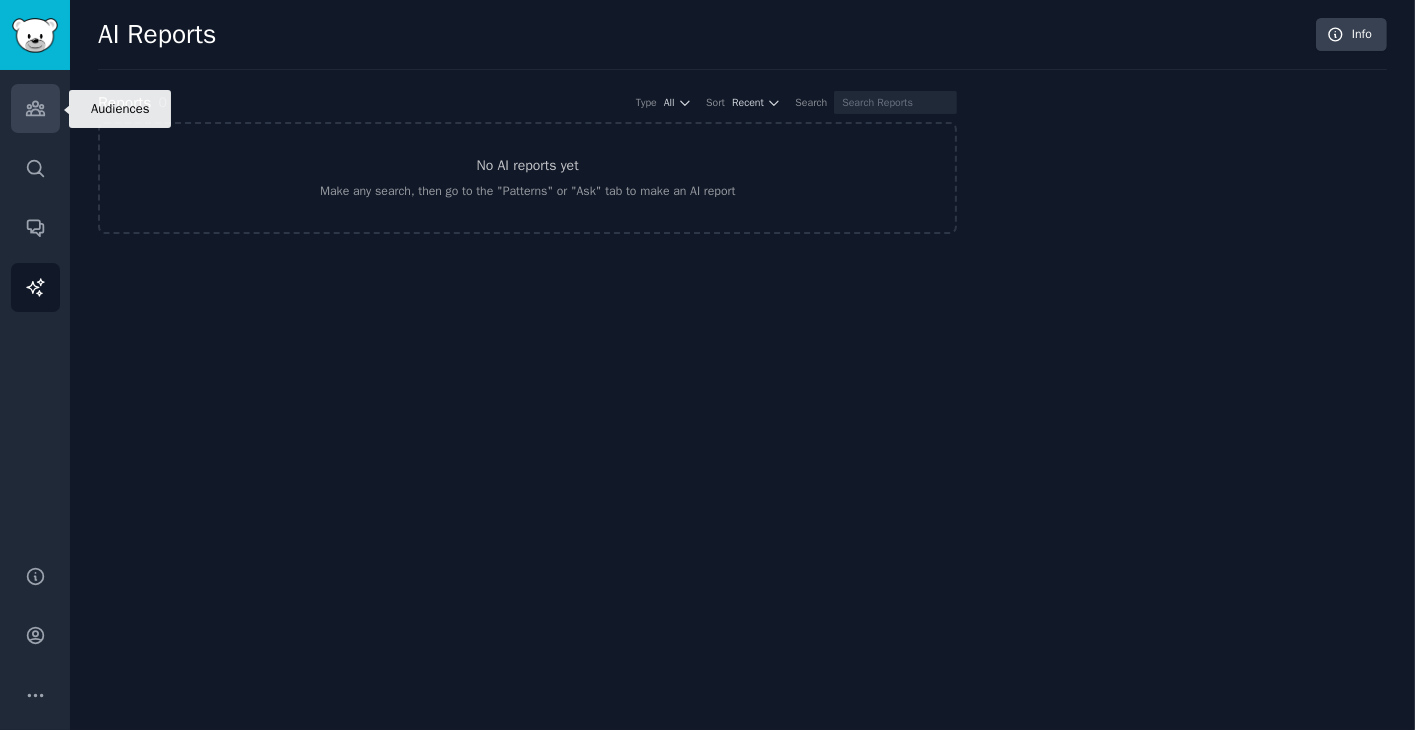 click on "Audiences" at bounding box center (35, 108) 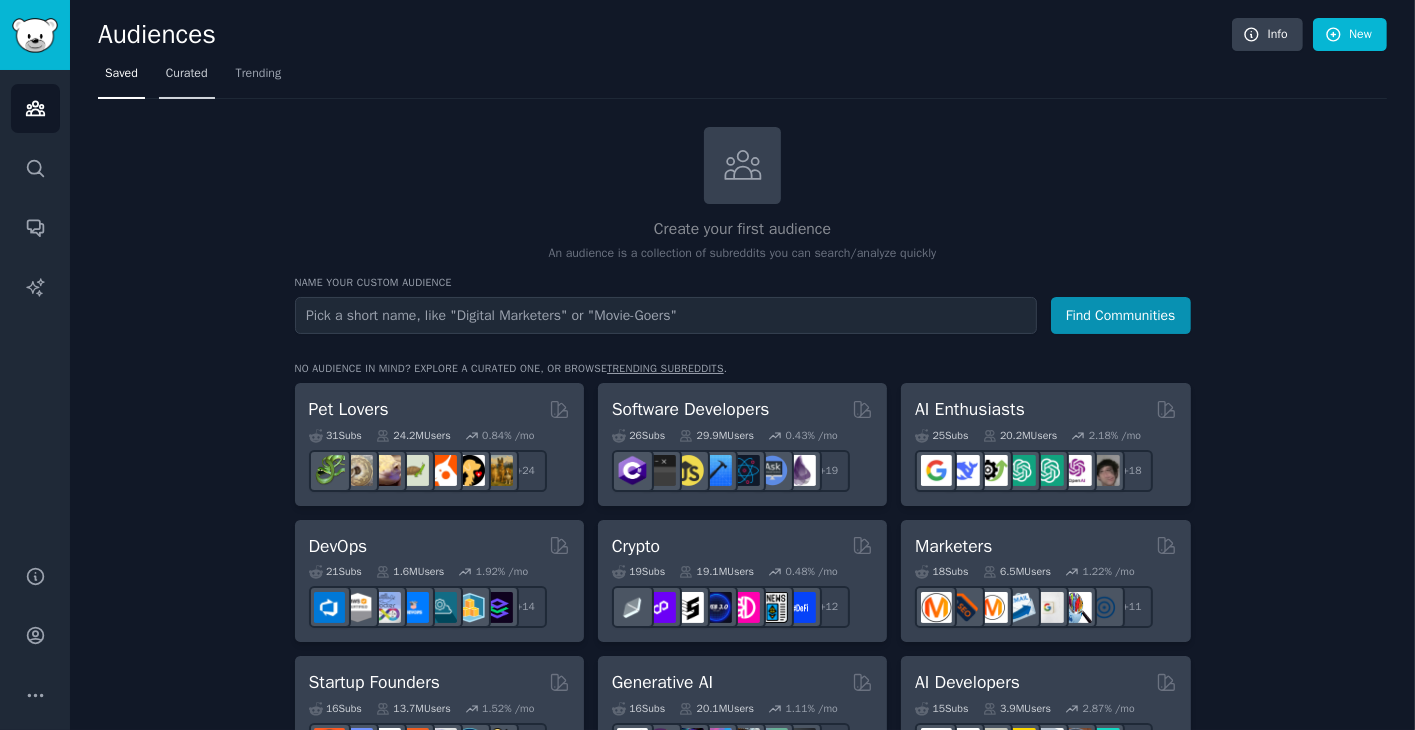 click on "Curated" at bounding box center (187, 74) 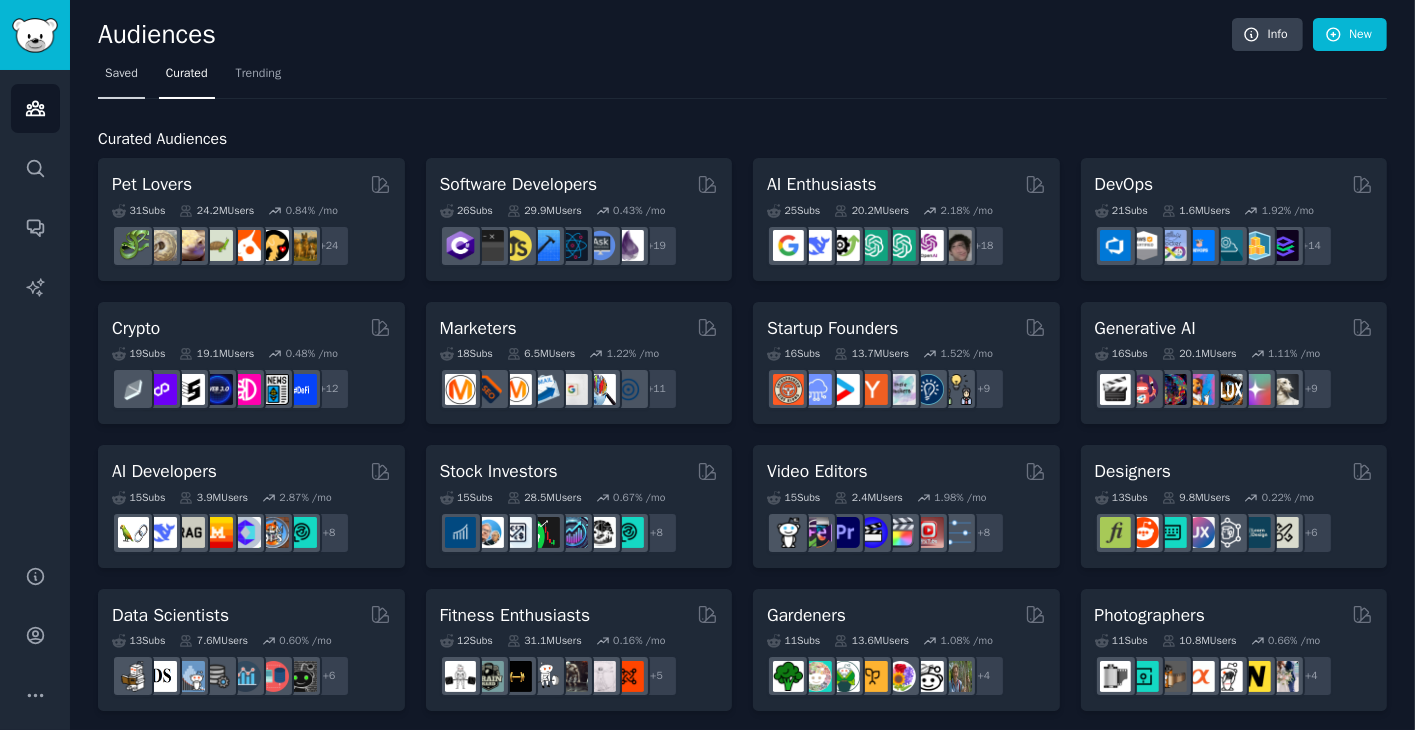 click on "Saved" at bounding box center (121, 74) 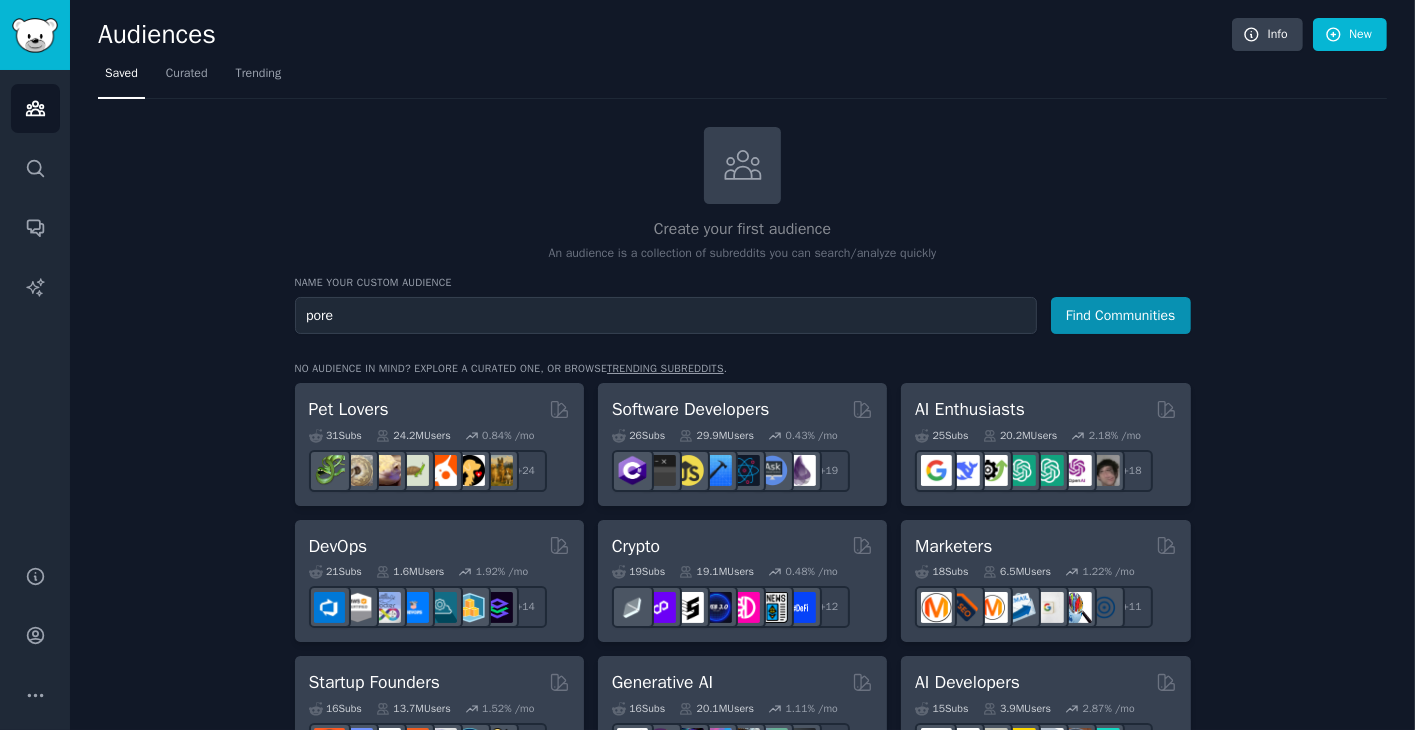 type on "pore" 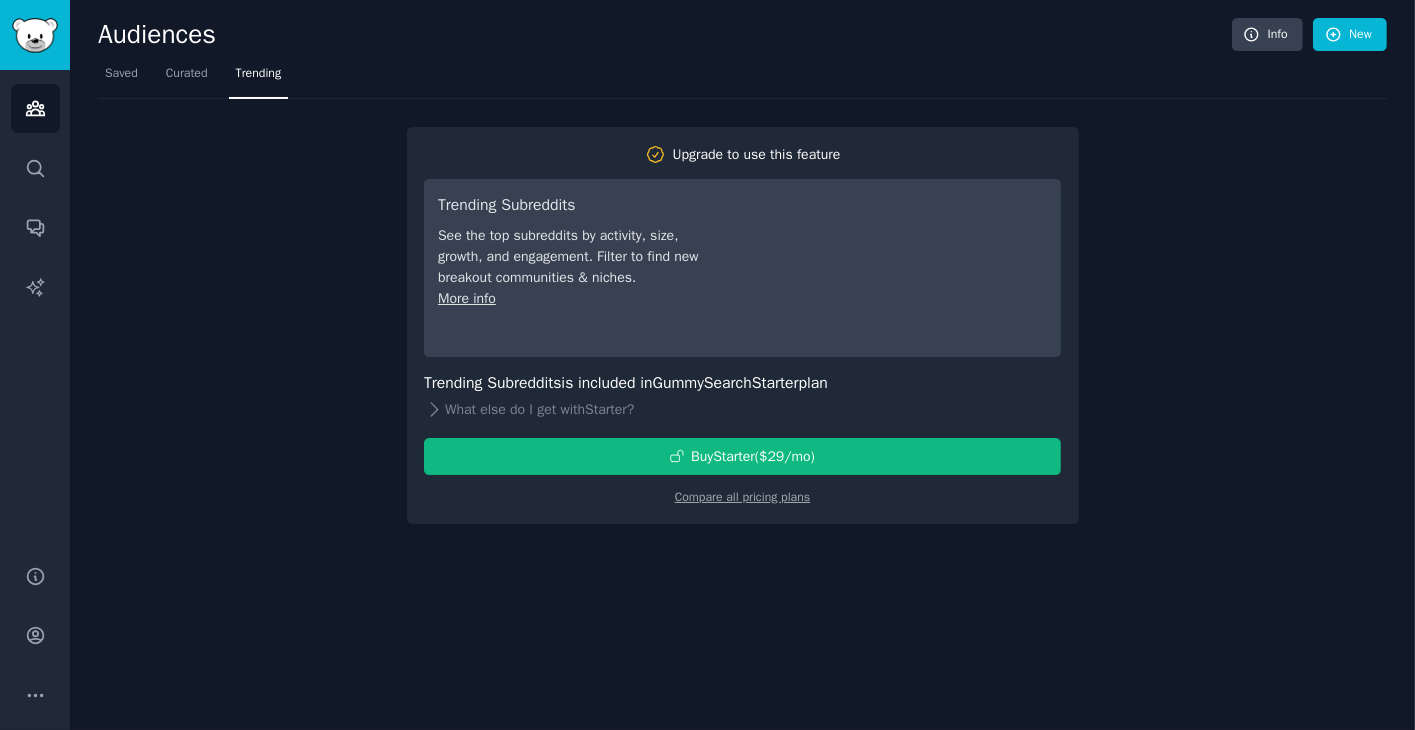 click on "Upgrade to use this feature Trending Subreddits See the top subreddits by activity, size, growth, and engagement. Filter to find new breakout communities & niches. More info Trending Subreddits  is included in  GummySearch  Starter  plan What else do I get with  Starter ? Buy  Starter  ($ 29 /mo ) Compare all pricing plans" at bounding box center (742, 311) 